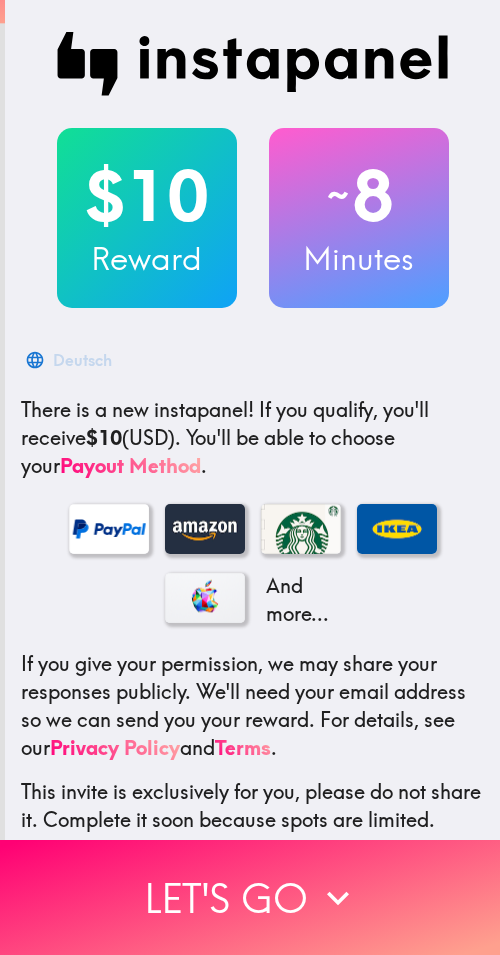 scroll, scrollTop: 0, scrollLeft: 0, axis: both 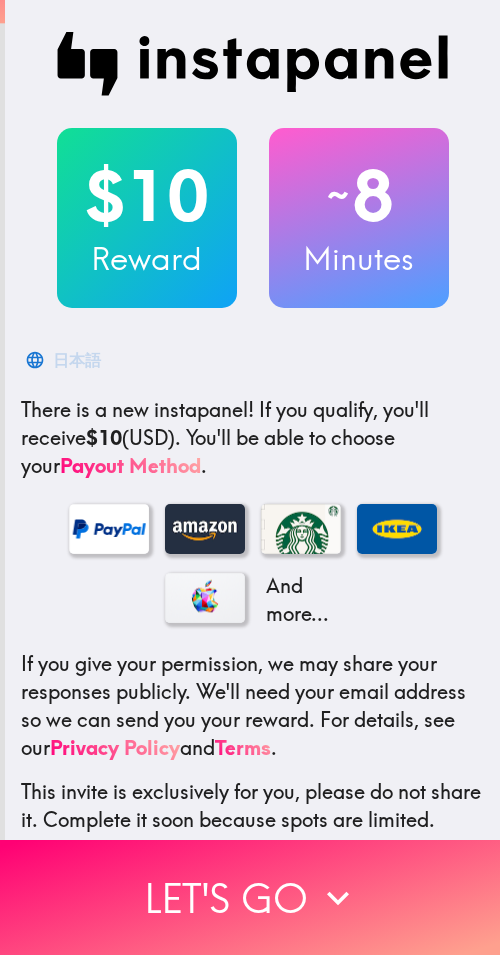 drag, startPoint x: 399, startPoint y: 862, endPoint x: 498, endPoint y: 875, distance: 99.849884 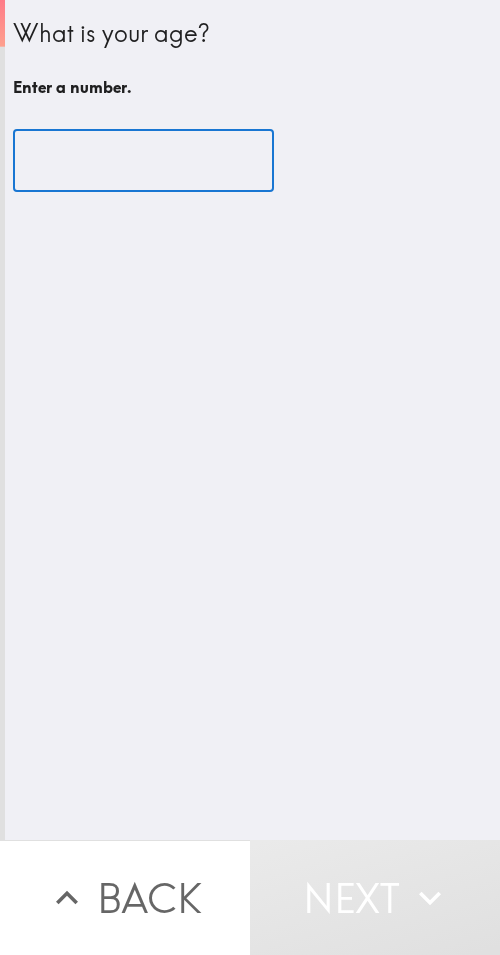 click at bounding box center [143, 161] 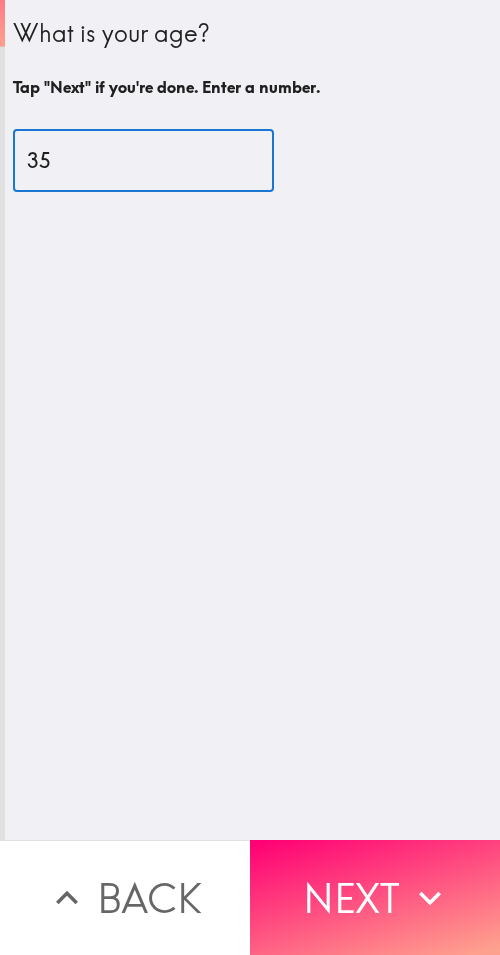 type on "35" 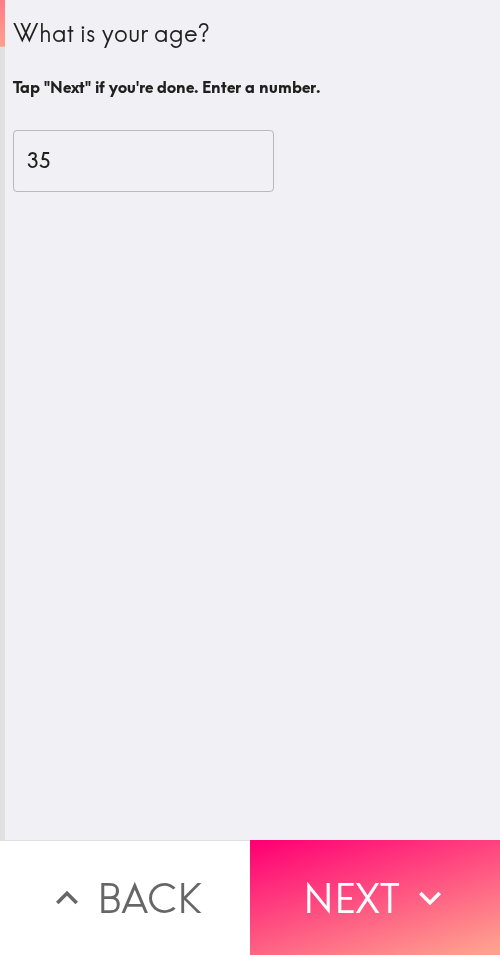 drag, startPoint x: 444, startPoint y: 878, endPoint x: 499, endPoint y: 879, distance: 55.00909 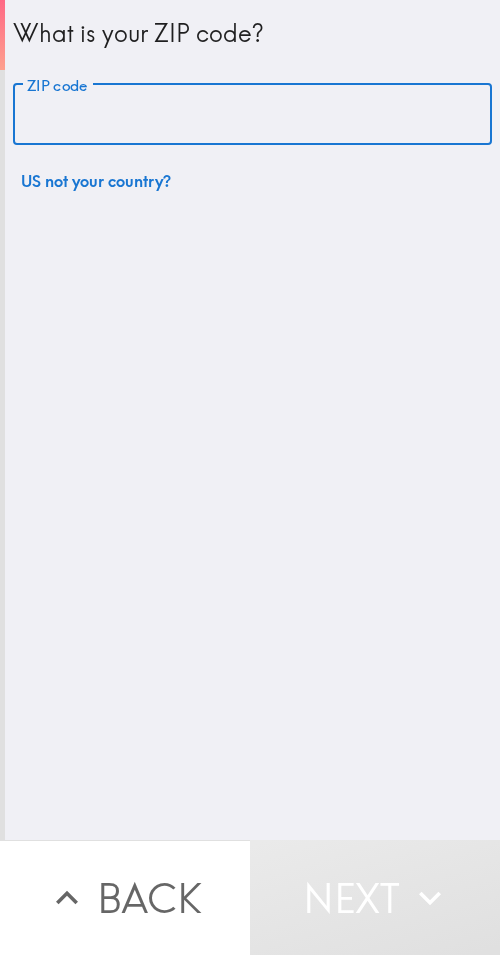 click on "ZIP code" at bounding box center [252, 115] 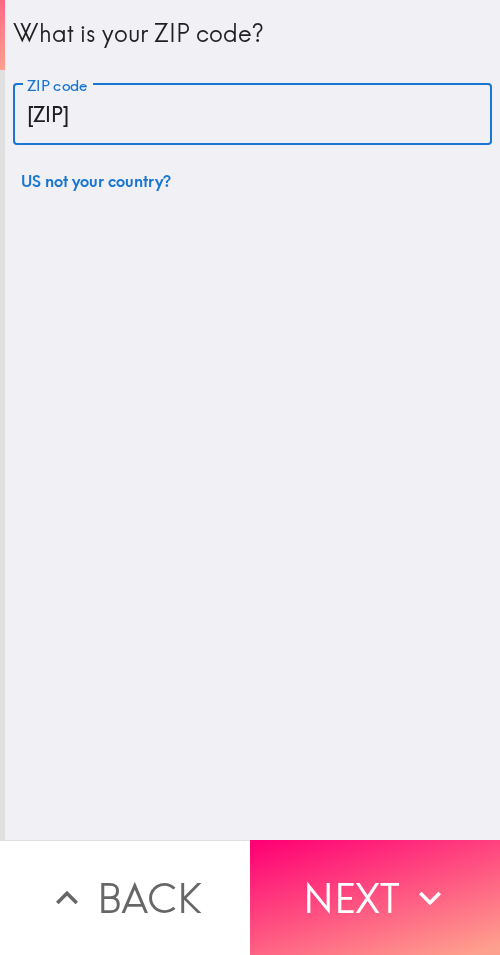 type on "[ZIP]" 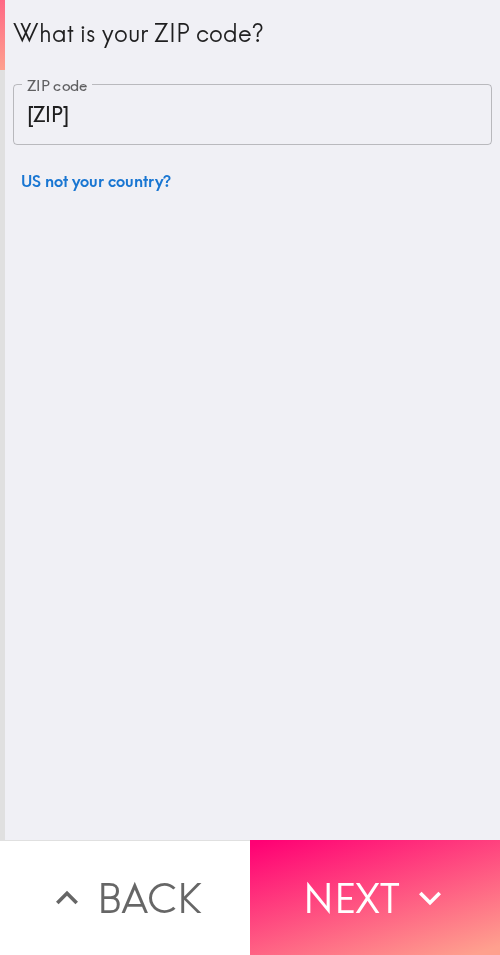 drag, startPoint x: 384, startPoint y: 884, endPoint x: 499, endPoint y: 844, distance: 121.75796 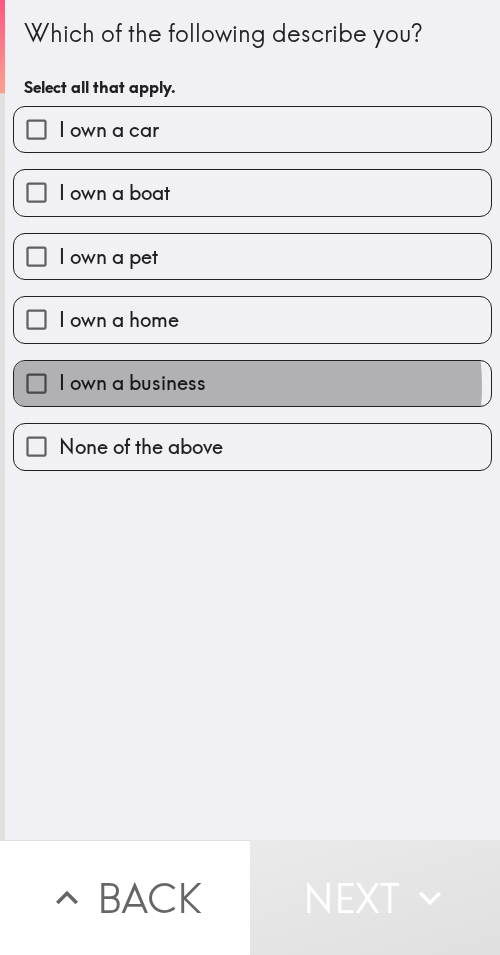 drag, startPoint x: 239, startPoint y: 386, endPoint x: 497, endPoint y: 362, distance: 259.11386 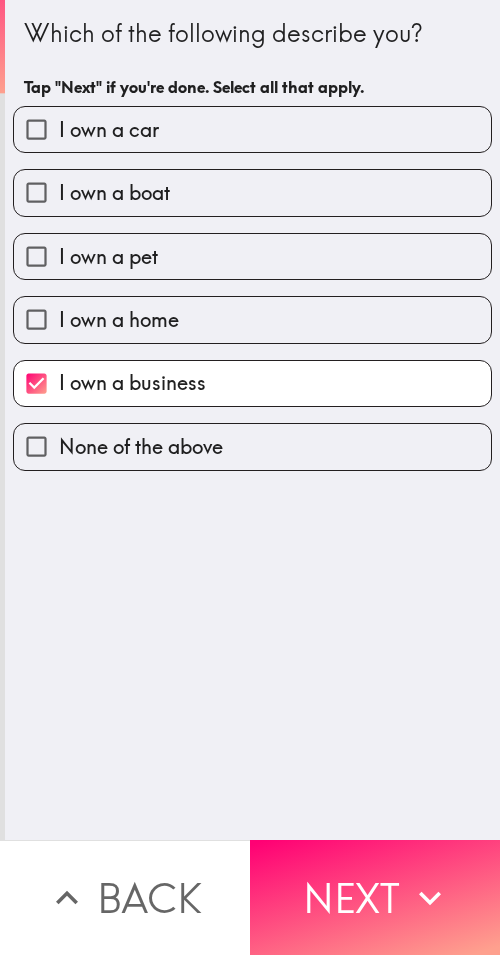 drag, startPoint x: 437, startPoint y: 889, endPoint x: 499, endPoint y: 889, distance: 62 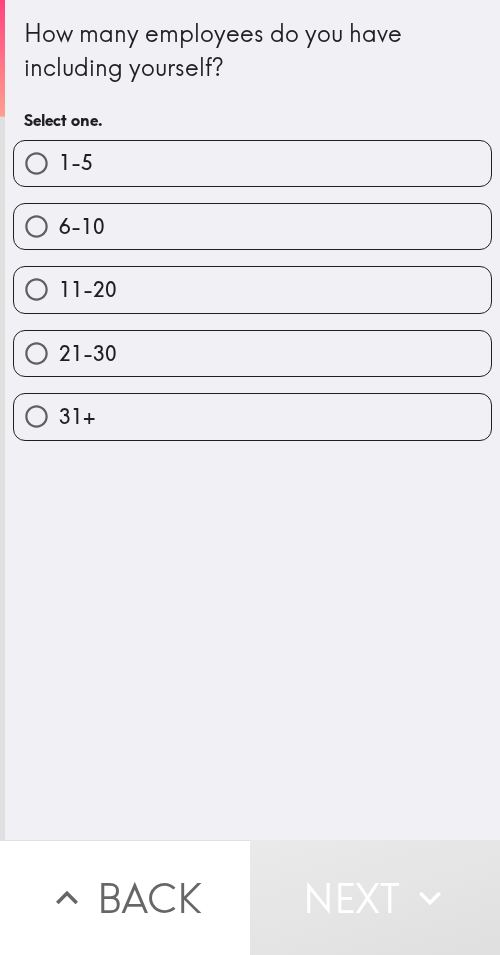 click on "1-5" at bounding box center (252, 163) 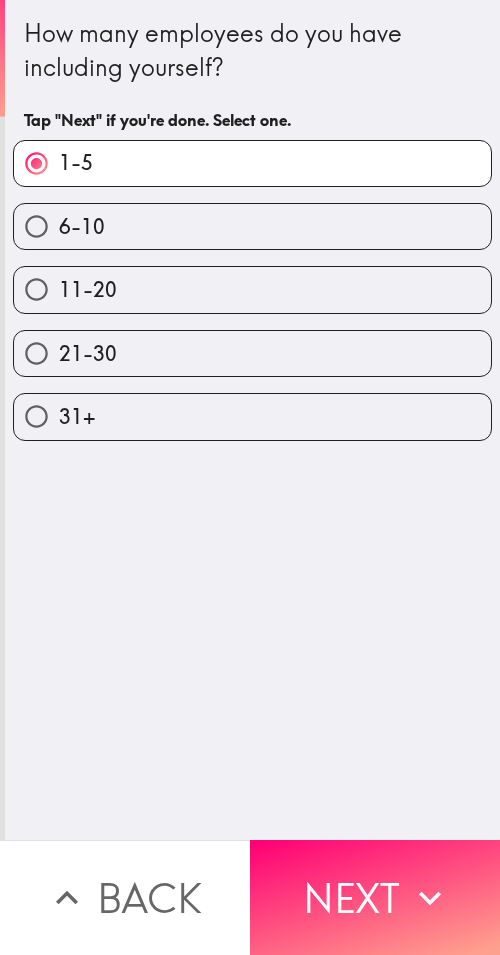 drag, startPoint x: 414, startPoint y: 883, endPoint x: 497, endPoint y: 893, distance: 83.60024 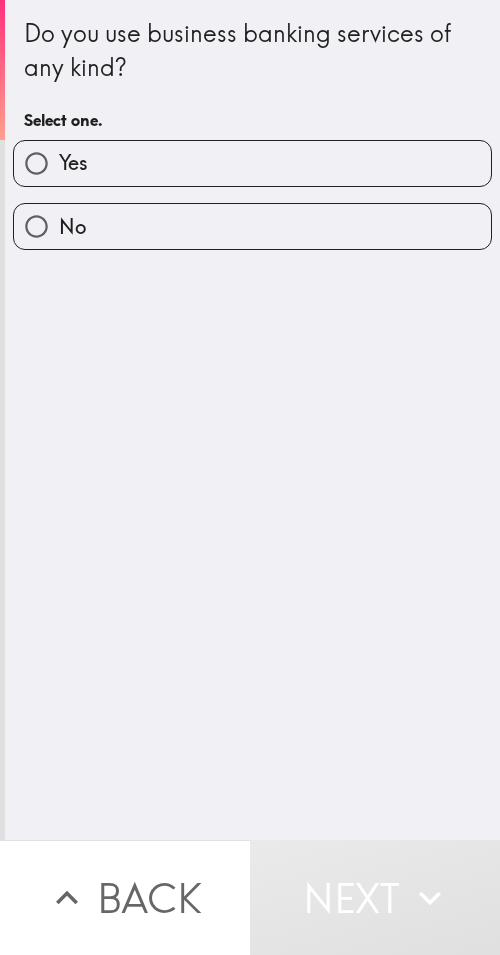 drag, startPoint x: 216, startPoint y: 165, endPoint x: 312, endPoint y: 187, distance: 98.48858 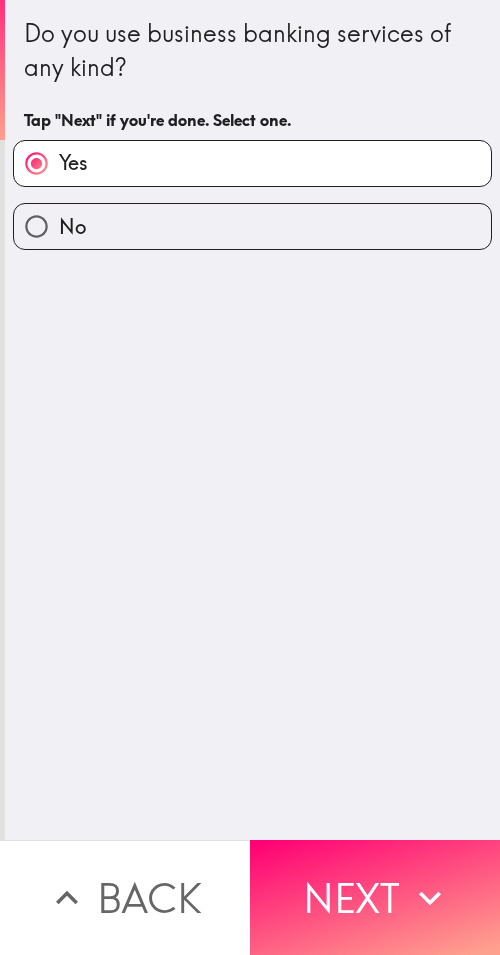 drag, startPoint x: 422, startPoint y: 884, endPoint x: 432, endPoint y: 879, distance: 11.18034 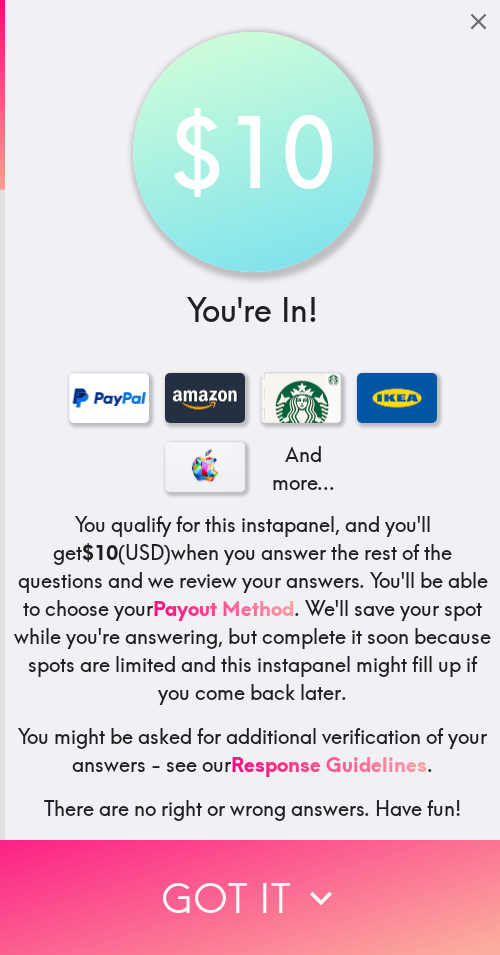 click on "Got it" at bounding box center (250, 897) 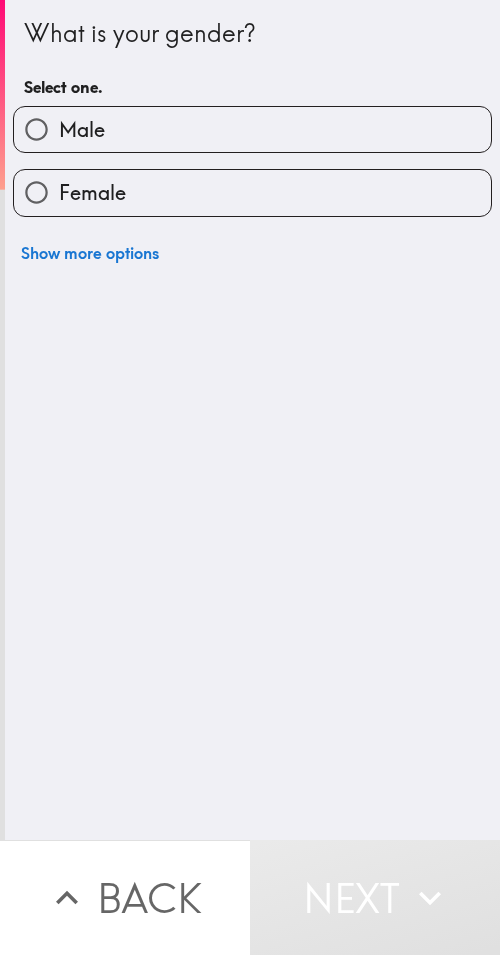 click on "Male" at bounding box center (252, 129) 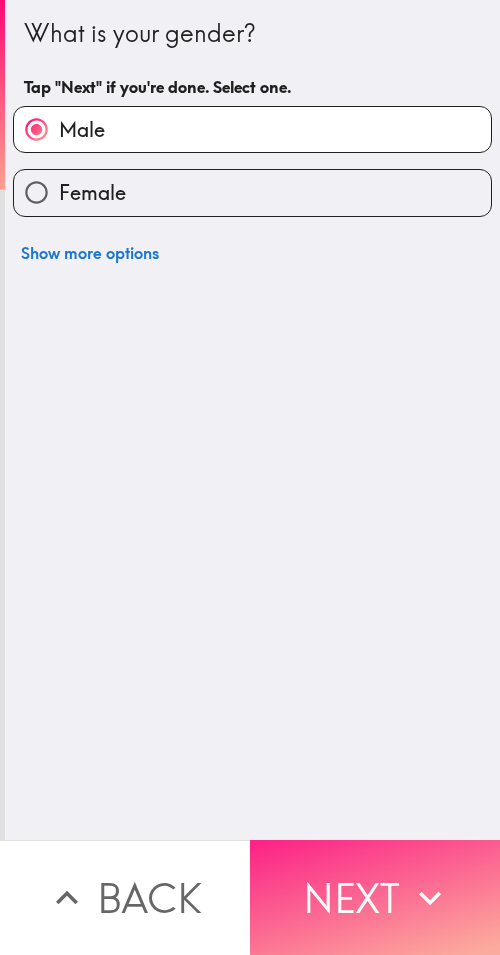 click on "Next" at bounding box center [375, 897] 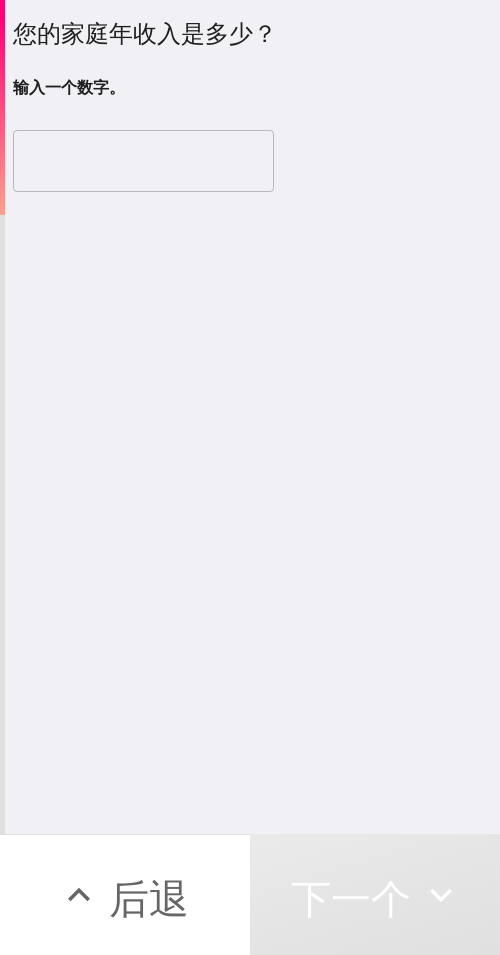 click at bounding box center (143, 161) 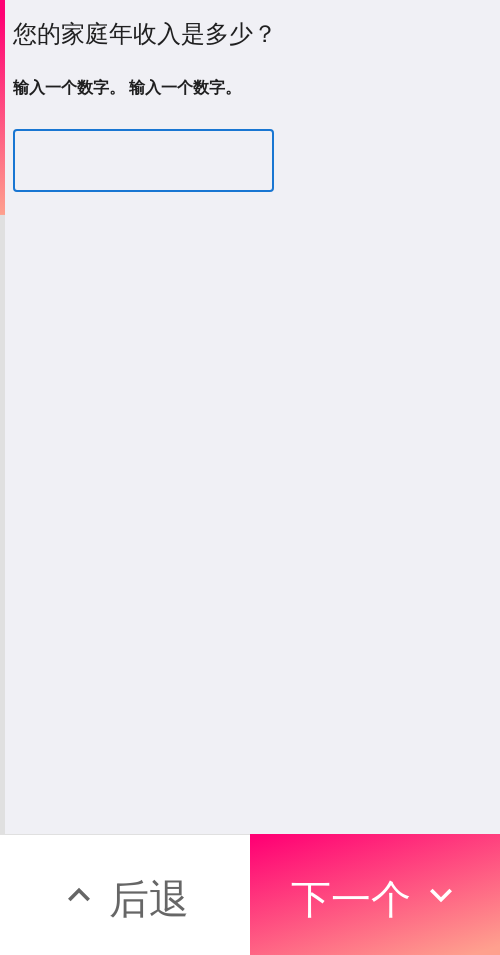 type on "[NUMBER]" 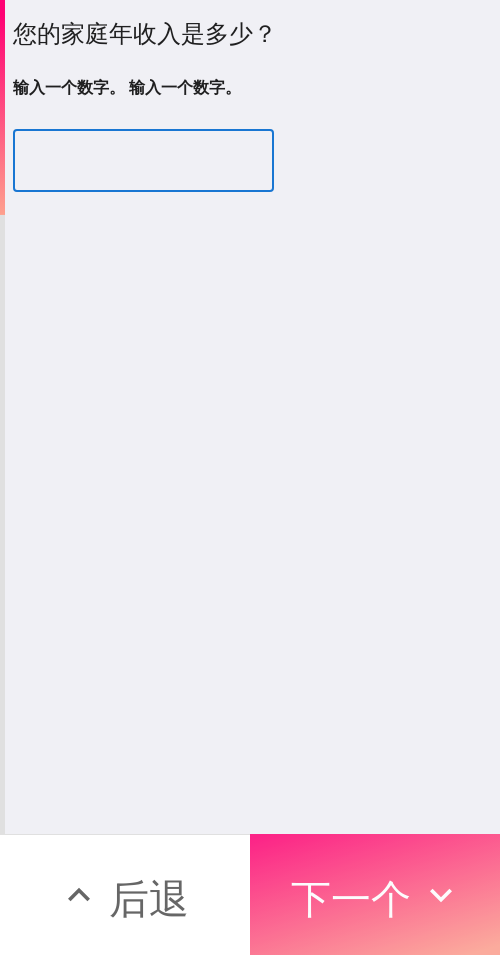 click on "下一个" at bounding box center [351, 898] 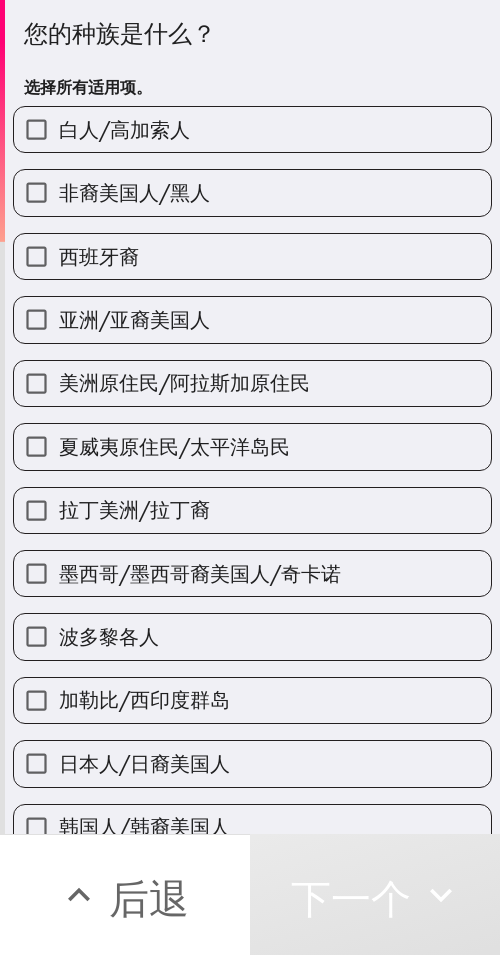 click on "白人/高加索人" at bounding box center (252, 129) 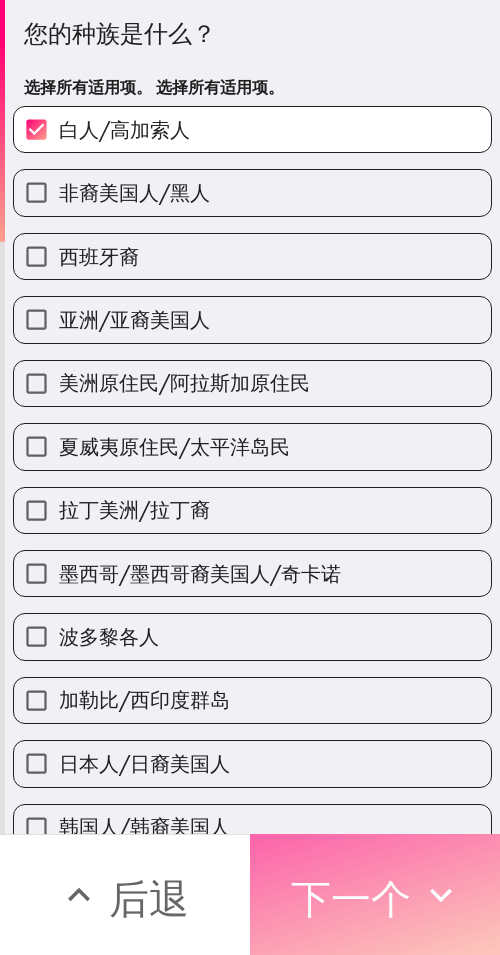 click 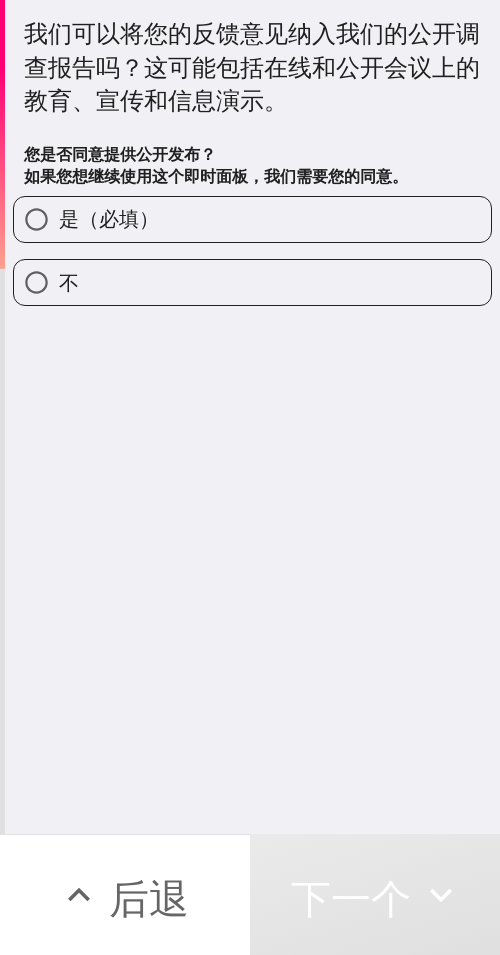 drag, startPoint x: 355, startPoint y: 228, endPoint x: 499, endPoint y: 246, distance: 145.12064 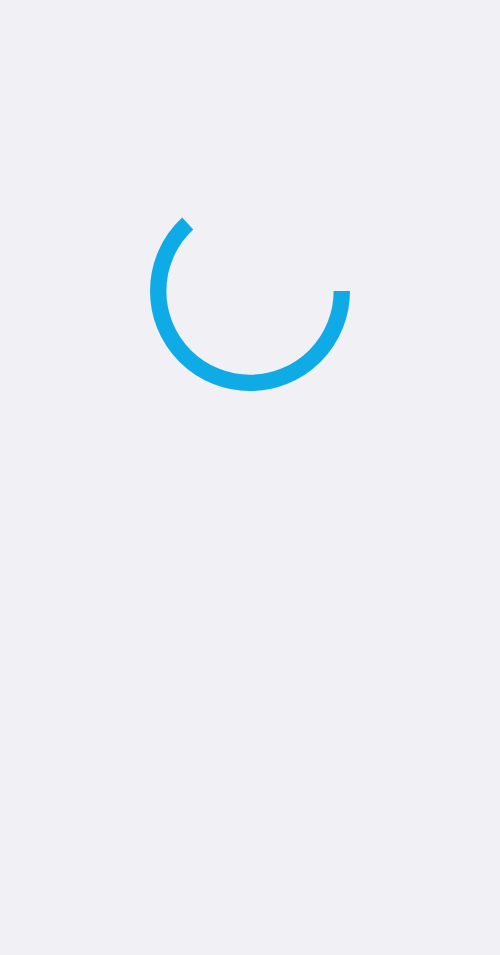 scroll, scrollTop: 0, scrollLeft: 0, axis: both 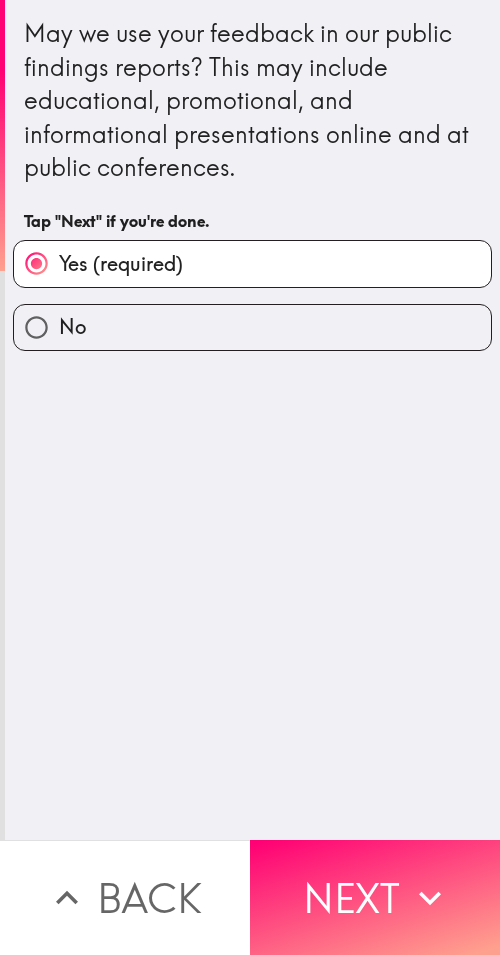 click on "Next" at bounding box center [375, 897] 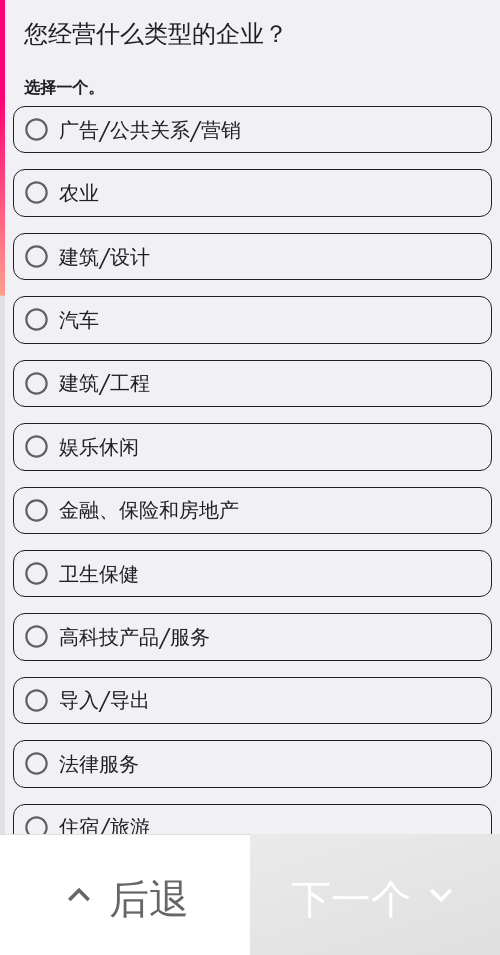 drag, startPoint x: 217, startPoint y: 386, endPoint x: 279, endPoint y: 396, distance: 62.801273 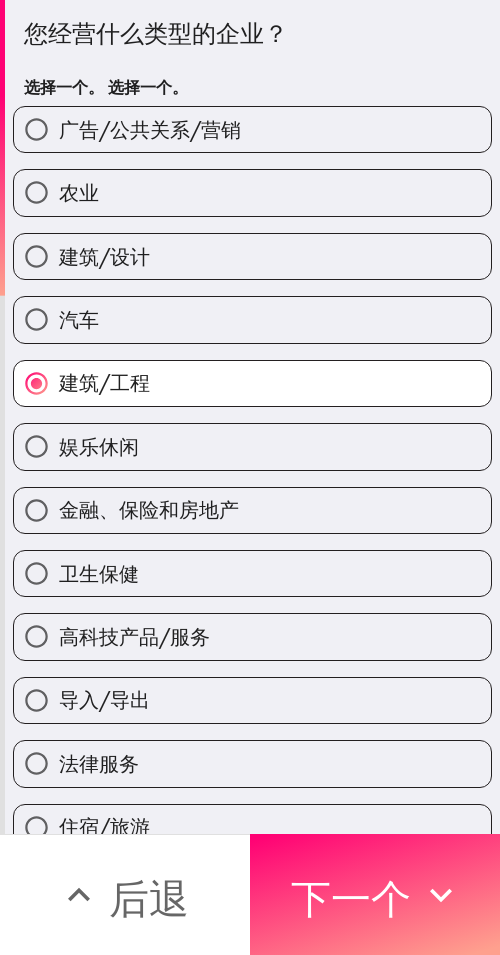 drag, startPoint x: 414, startPoint y: 885, endPoint x: 498, endPoint y: 892, distance: 84.29116 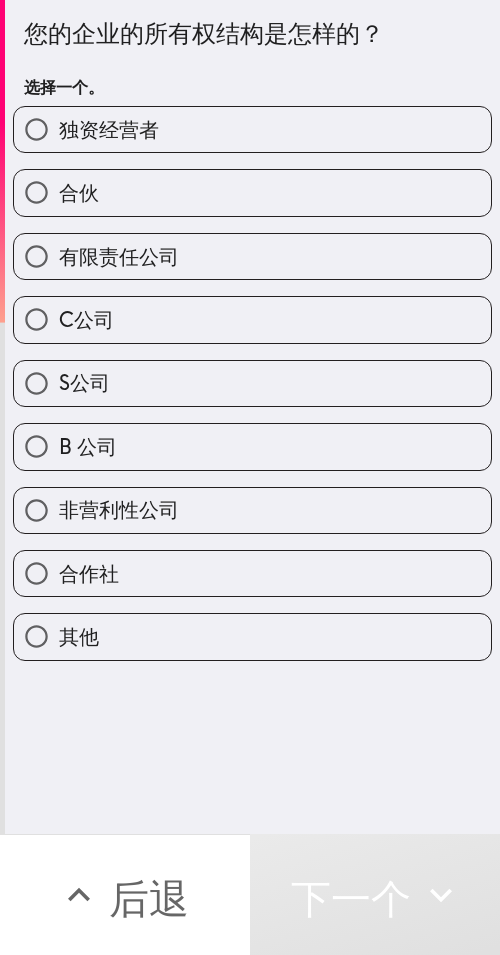 click on "独资经营者" at bounding box center [252, 129] 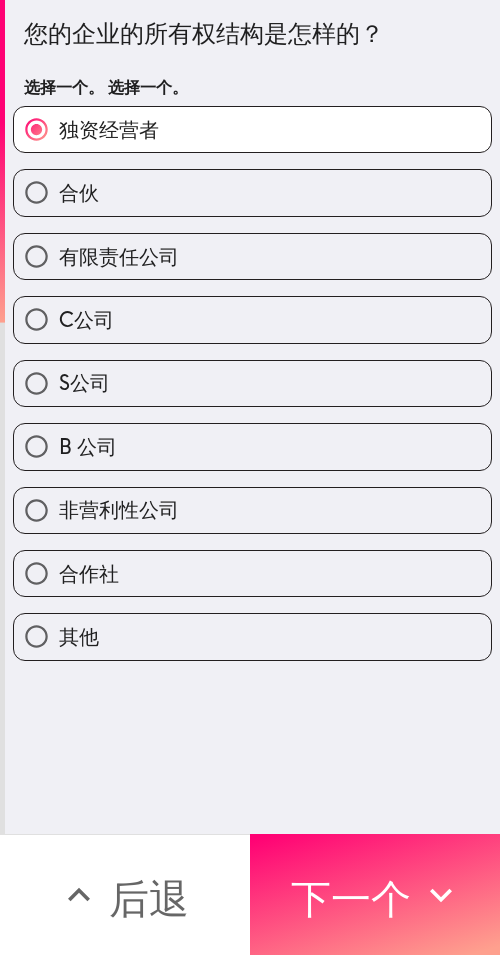 drag, startPoint x: 392, startPoint y: 867, endPoint x: 498, endPoint y: 888, distance: 108.060165 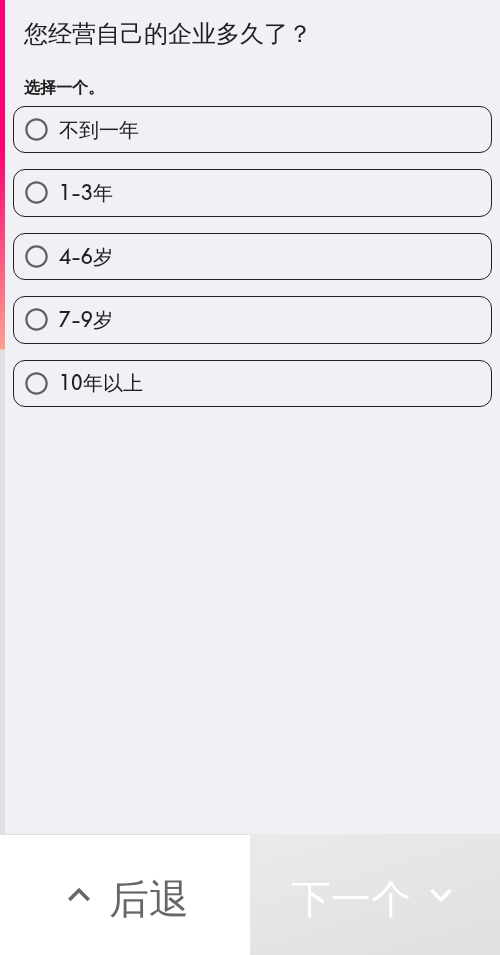 drag, startPoint x: 226, startPoint y: 188, endPoint x: 497, endPoint y: 238, distance: 275.57394 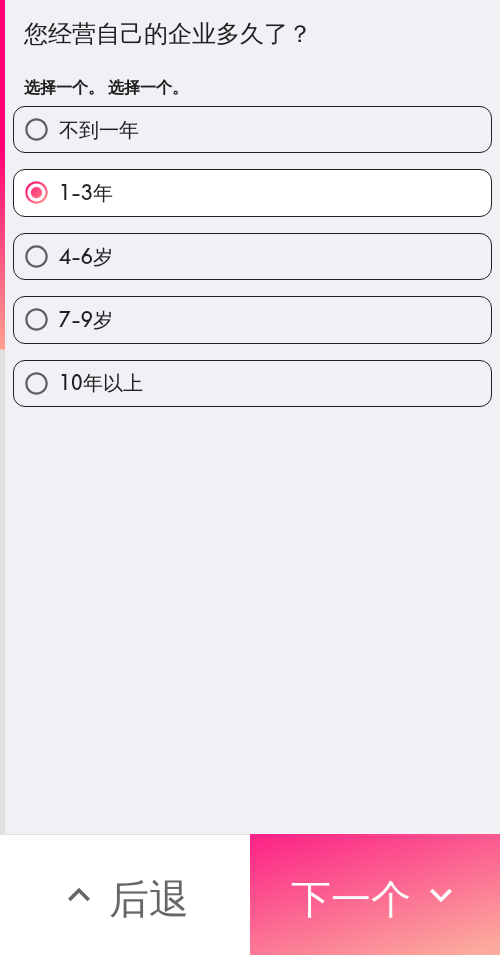 drag, startPoint x: 401, startPoint y: 886, endPoint x: 480, endPoint y: 903, distance: 80.80842 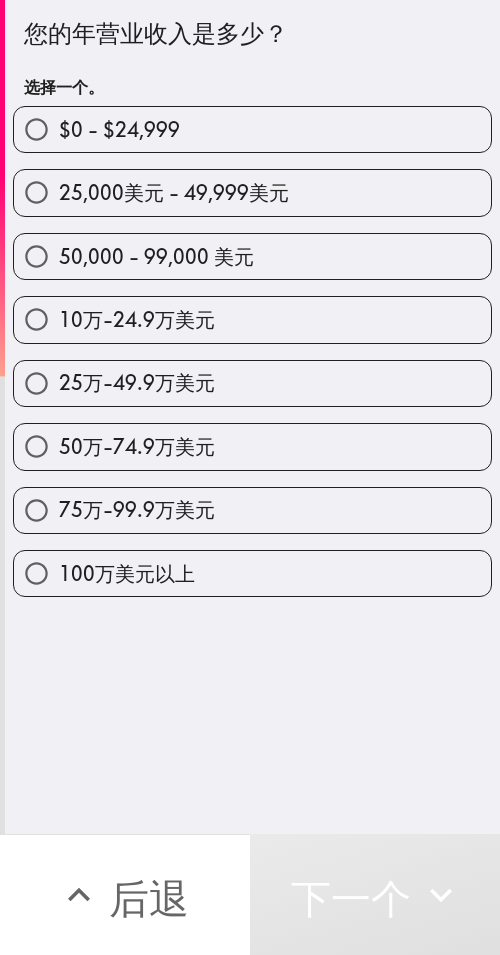 click on "10万-24.9万美元" at bounding box center (252, 319) 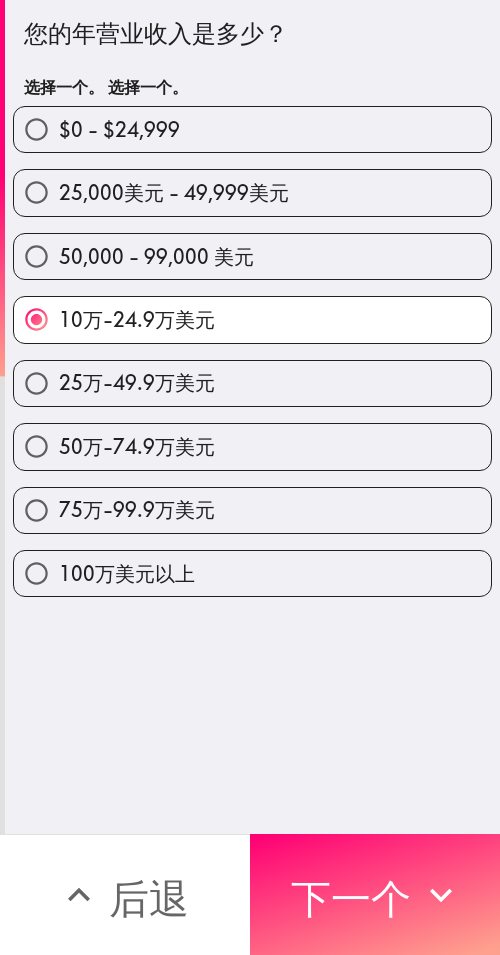 drag, startPoint x: 450, startPoint y: 871, endPoint x: 499, endPoint y: 876, distance: 49.25444 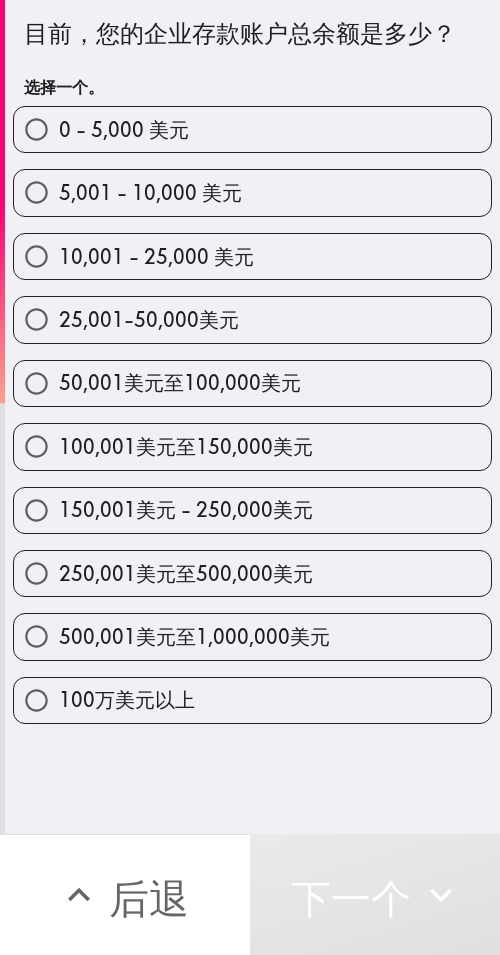 drag, startPoint x: 288, startPoint y: 381, endPoint x: 371, endPoint y: 399, distance: 84.92938 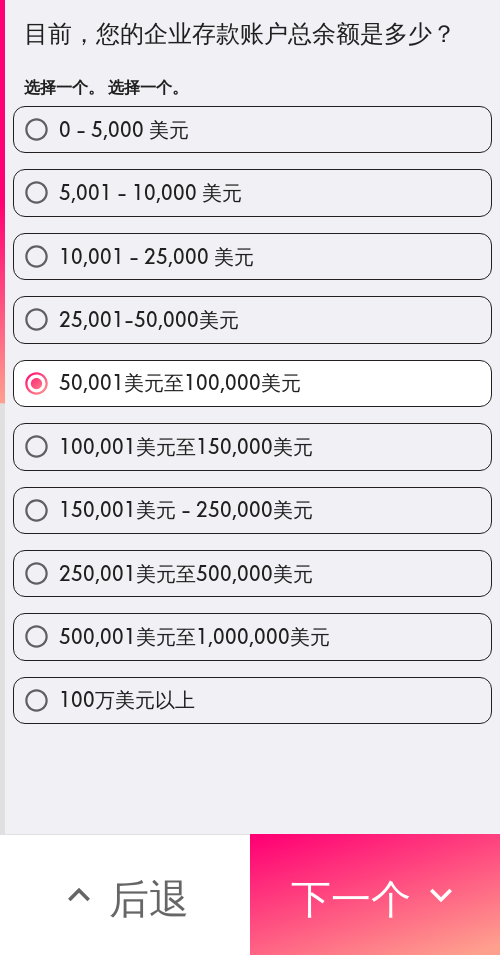 drag, startPoint x: 337, startPoint y: 868, endPoint x: 497, endPoint y: 871, distance: 160.02812 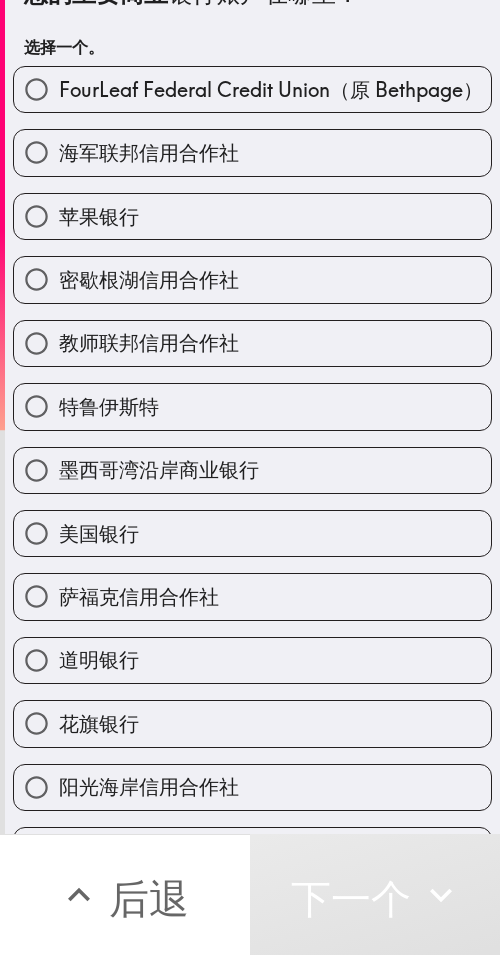 scroll, scrollTop: 200, scrollLeft: 0, axis: vertical 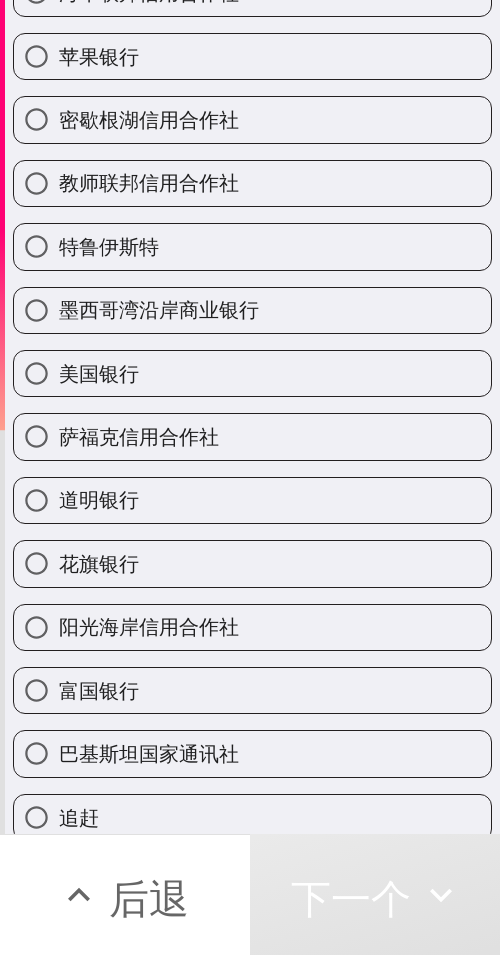 drag, startPoint x: 184, startPoint y: 574, endPoint x: 499, endPoint y: 556, distance: 315.51385 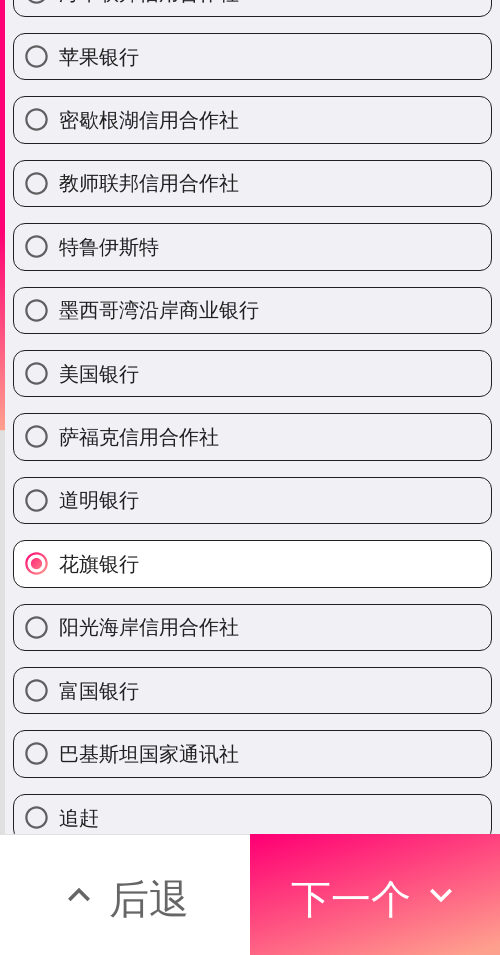 drag, startPoint x: 424, startPoint y: 883, endPoint x: 496, endPoint y: 897, distance: 73.34848 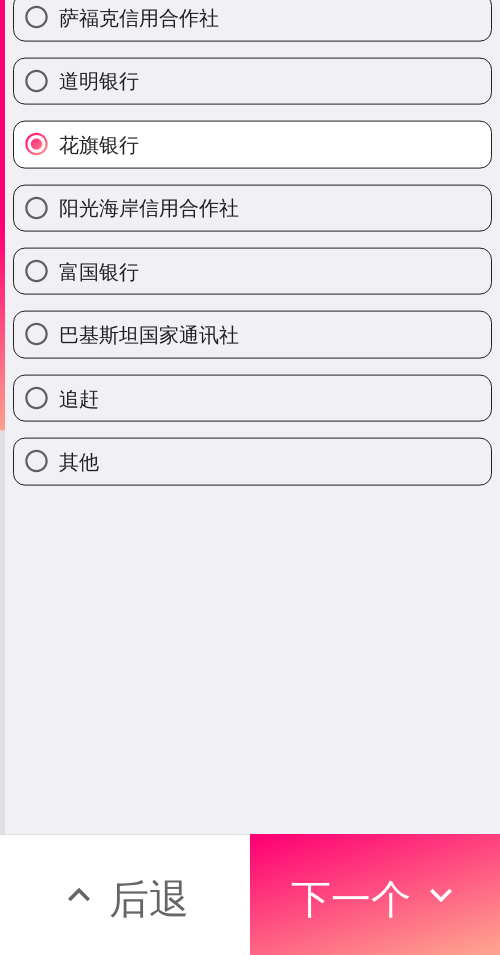 scroll, scrollTop: 0, scrollLeft: 0, axis: both 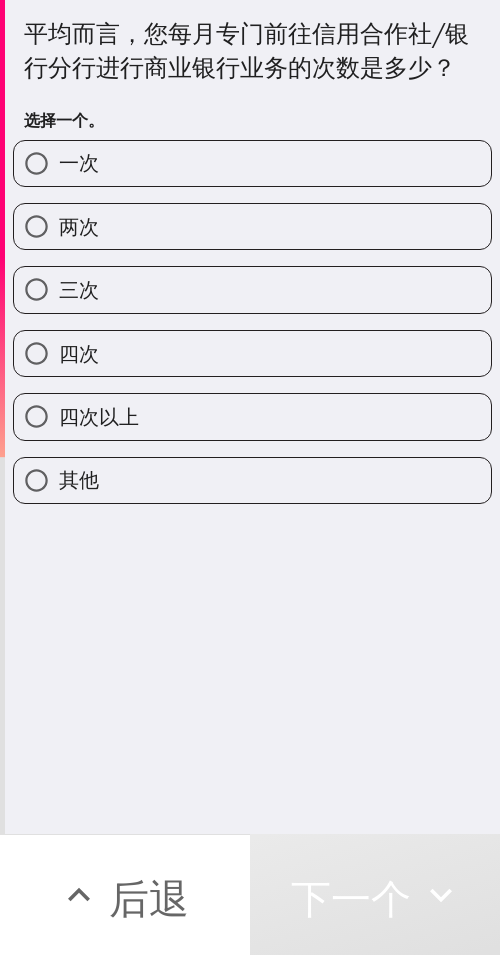 drag, startPoint x: 273, startPoint y: 317, endPoint x: 499, endPoint y: 315, distance: 226.00885 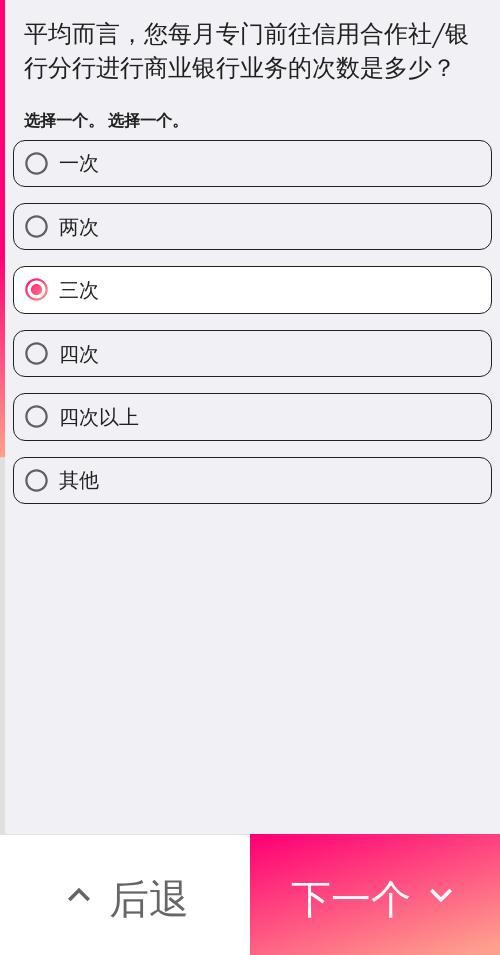 click on "四次以上" at bounding box center (252, 416) 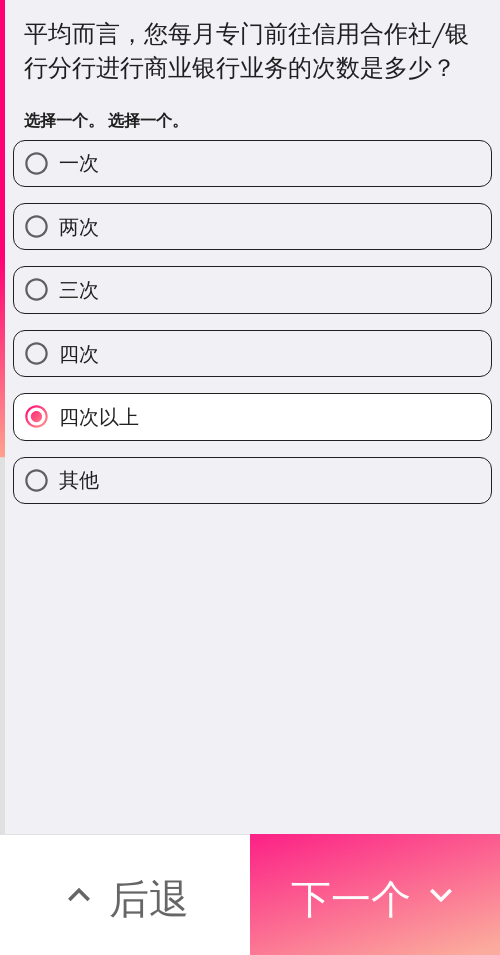 click on "下一个" at bounding box center (351, 898) 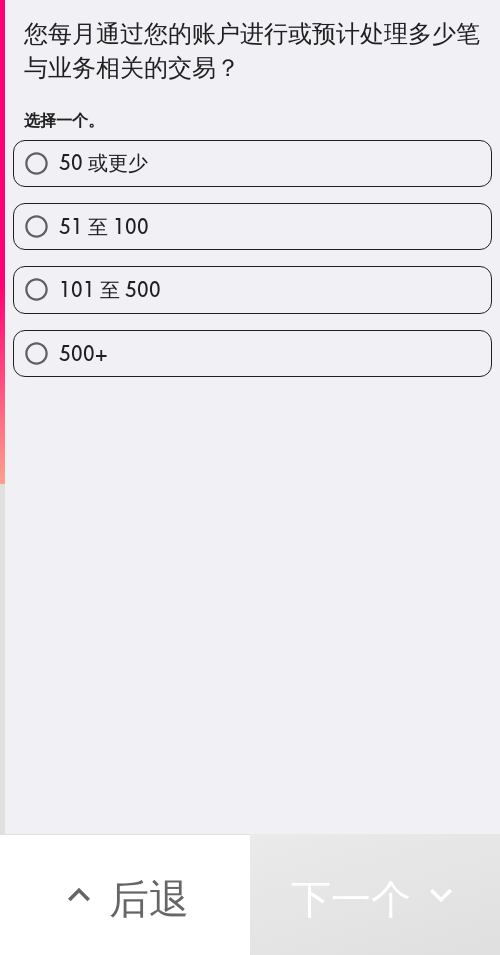 drag, startPoint x: 356, startPoint y: 172, endPoint x: 384, endPoint y: 176, distance: 28.284271 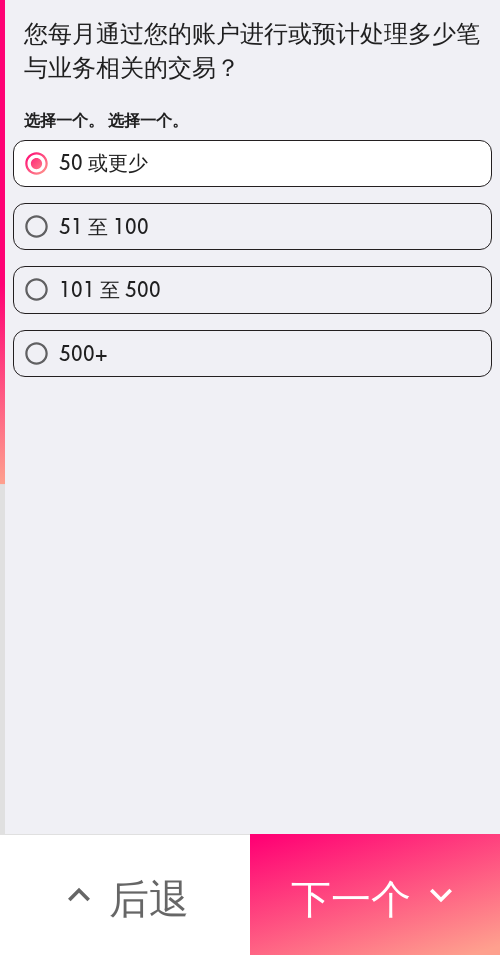 drag, startPoint x: 411, startPoint y: 863, endPoint x: 497, endPoint y: 871, distance: 86.37129 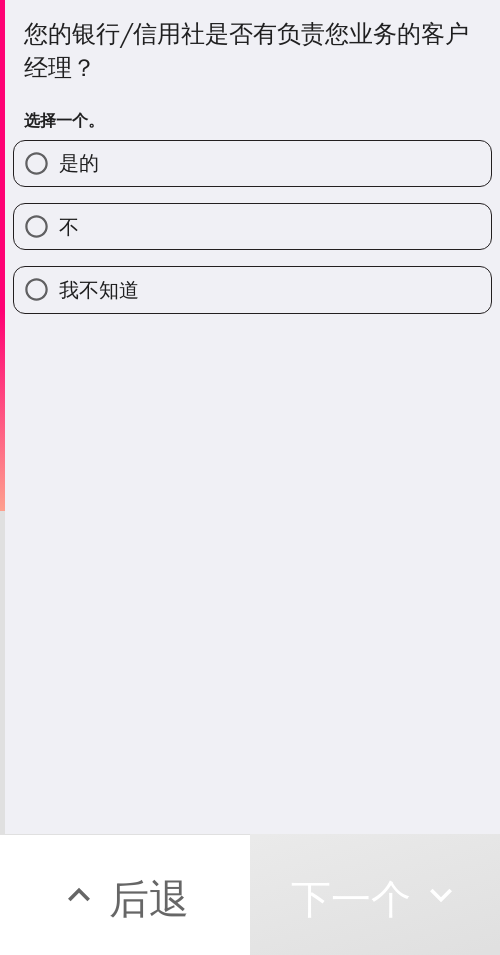 drag, startPoint x: 340, startPoint y: 224, endPoint x: 495, endPoint y: 240, distance: 155.82362 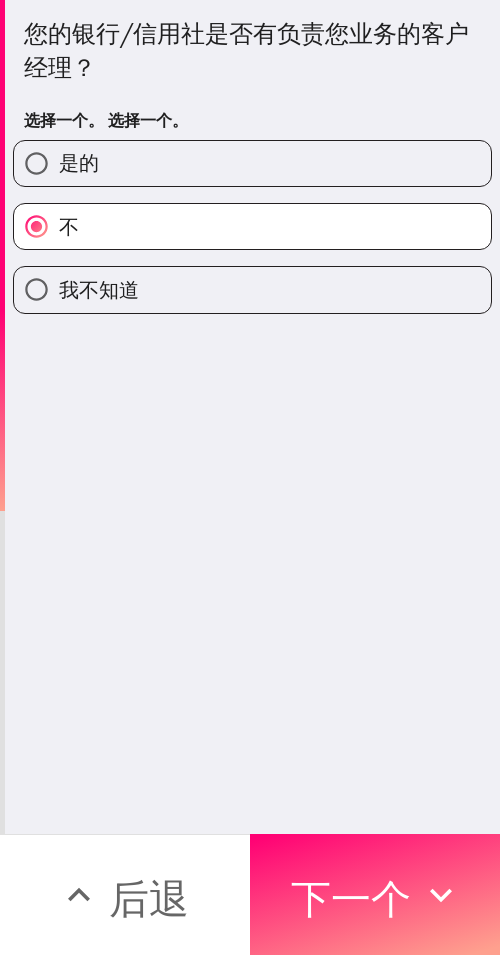 drag, startPoint x: 387, startPoint y: 878, endPoint x: 498, endPoint y: 891, distance: 111.75867 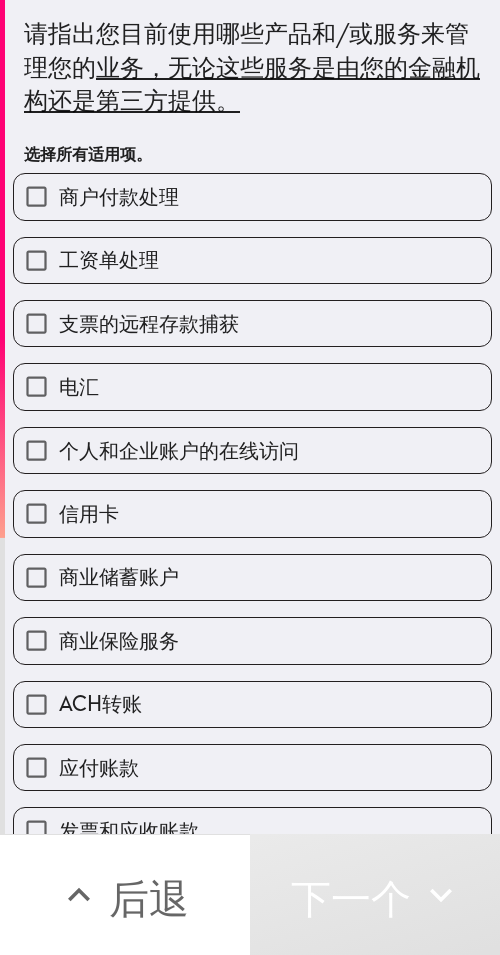 click on "个人和企业账户的在线访问" at bounding box center (179, 450) 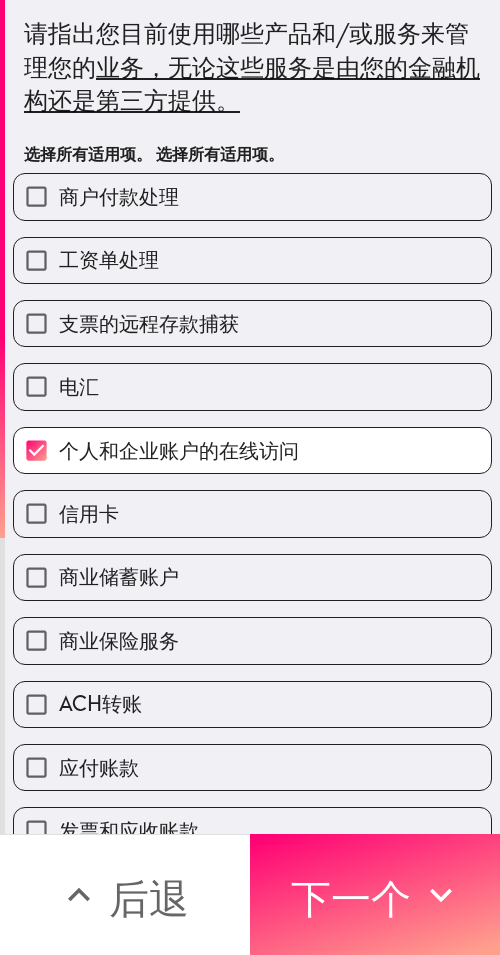 click on "工资单处理" at bounding box center (252, 260) 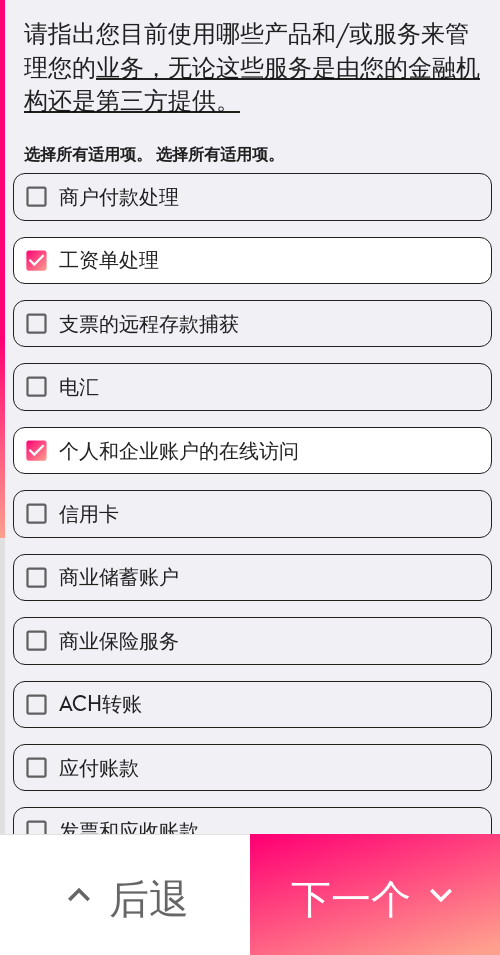 click on "商户付款处理" at bounding box center (252, 196) 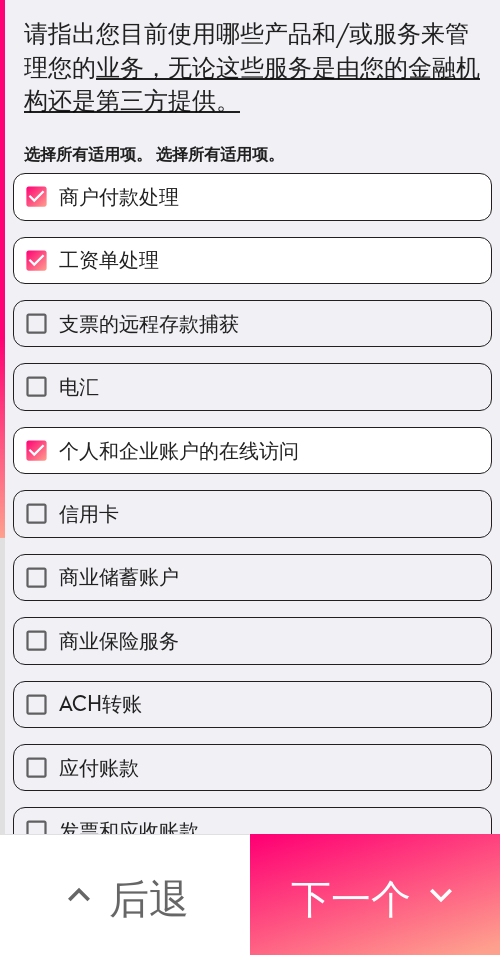 click on "信用卡" at bounding box center (252, 513) 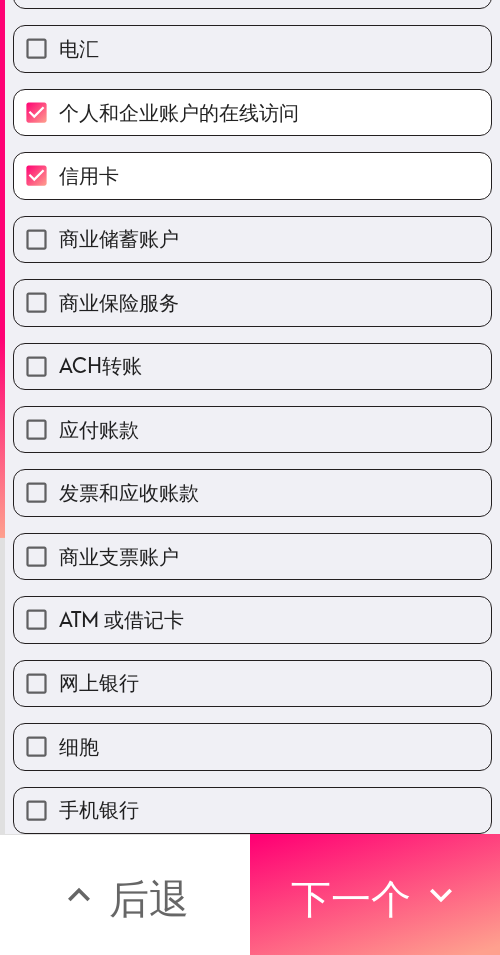 scroll, scrollTop: 353, scrollLeft: 0, axis: vertical 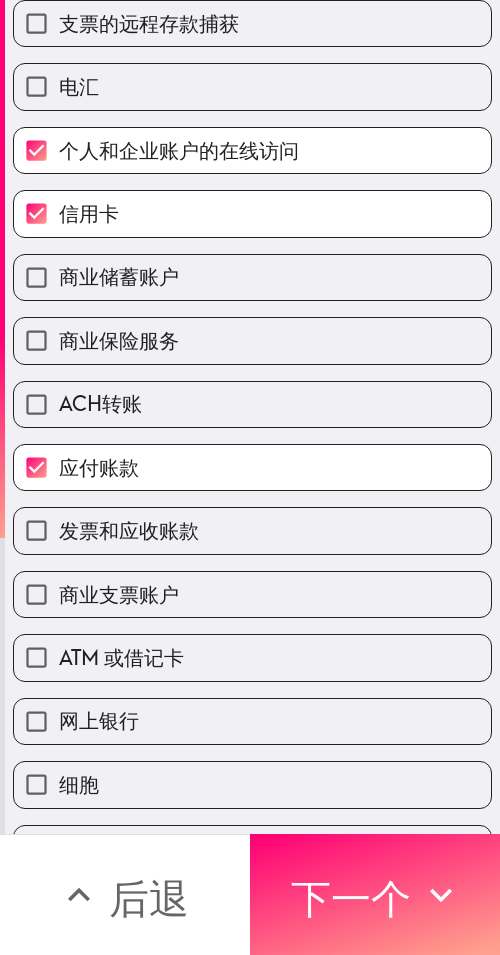 drag, startPoint x: 400, startPoint y: 874, endPoint x: 498, endPoint y: 890, distance: 99.29753 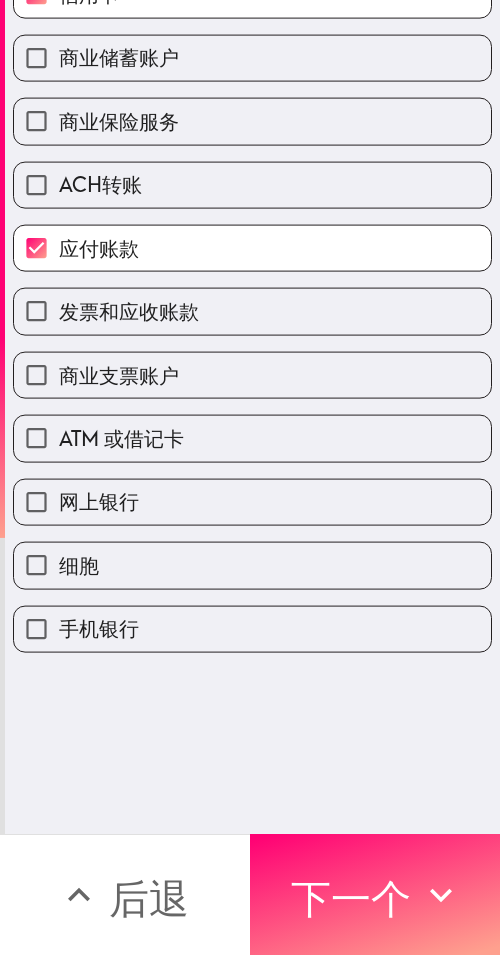 scroll, scrollTop: 0, scrollLeft: 0, axis: both 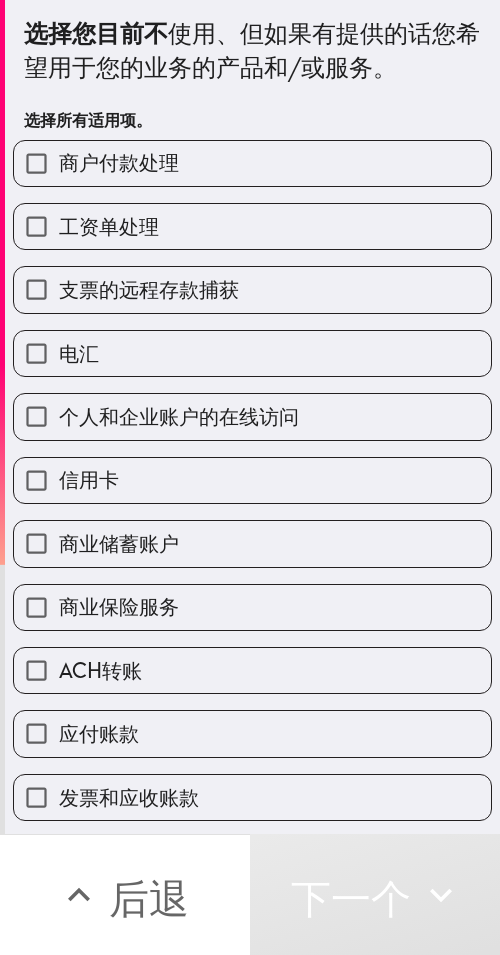 drag, startPoint x: 302, startPoint y: 371, endPoint x: 355, endPoint y: 382, distance: 54.129475 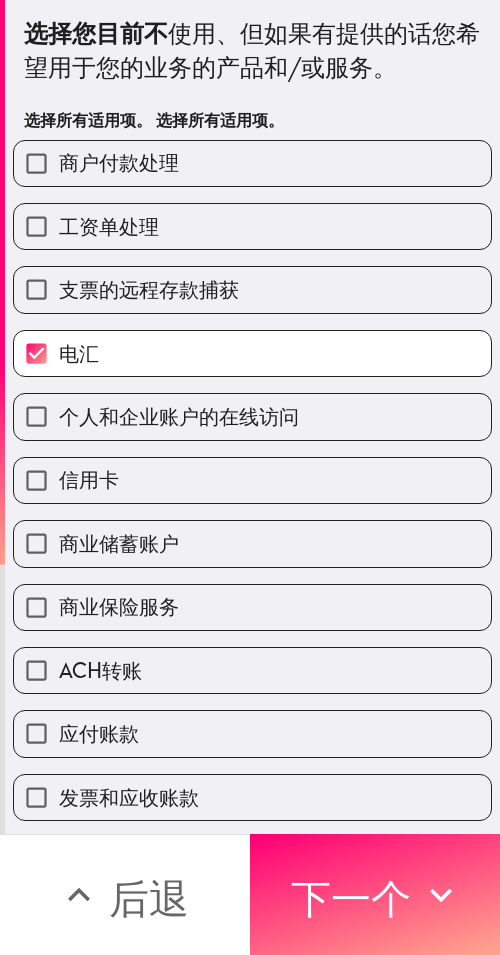 drag, startPoint x: 409, startPoint y: 899, endPoint x: 498, endPoint y: 900, distance: 89.005615 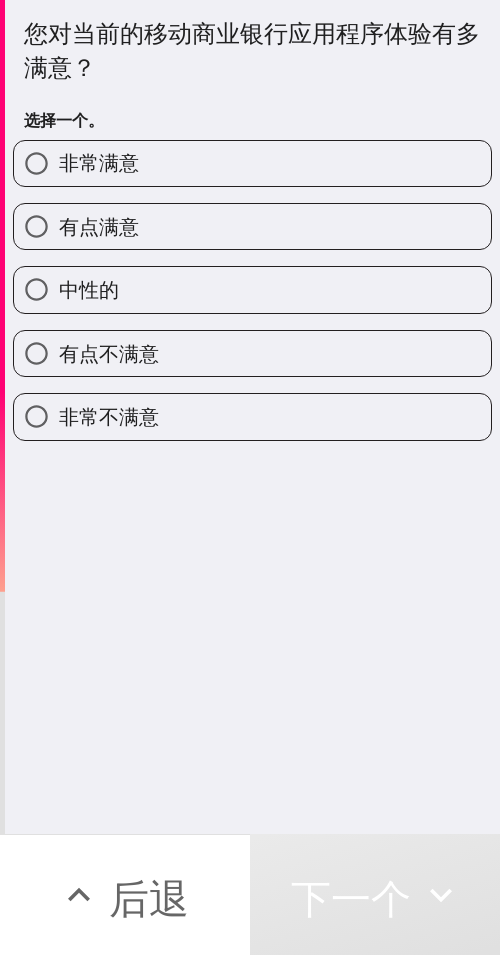 drag, startPoint x: 340, startPoint y: 253, endPoint x: 367, endPoint y: 256, distance: 27.166155 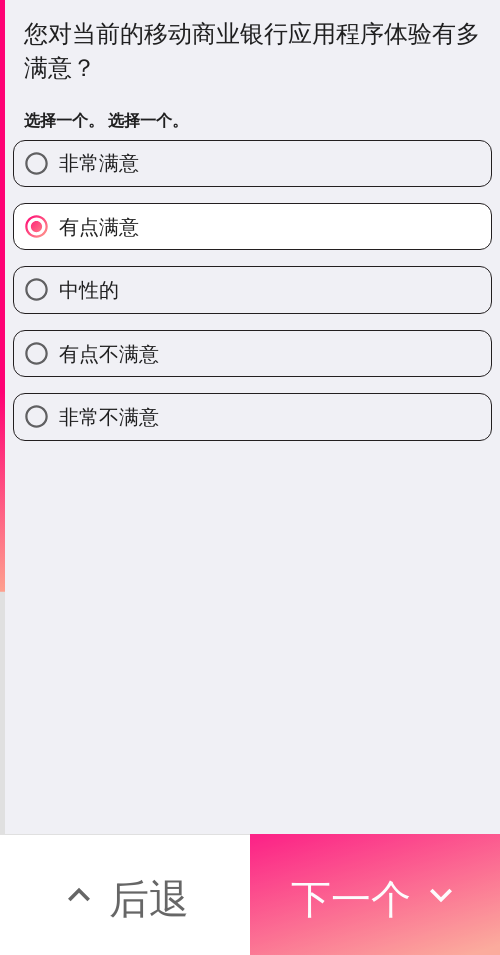 click on "下一个" at bounding box center (351, 898) 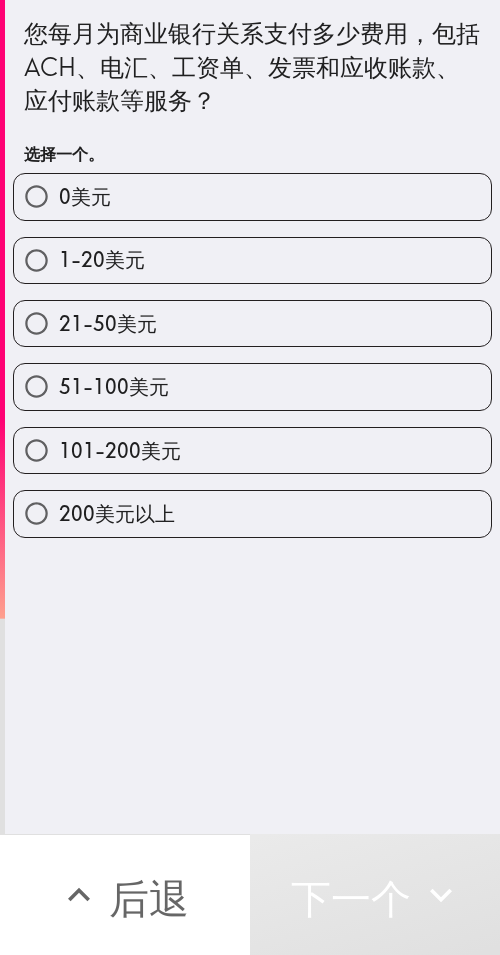 drag, startPoint x: 291, startPoint y: 268, endPoint x: 386, endPoint y: 274, distance: 95.189285 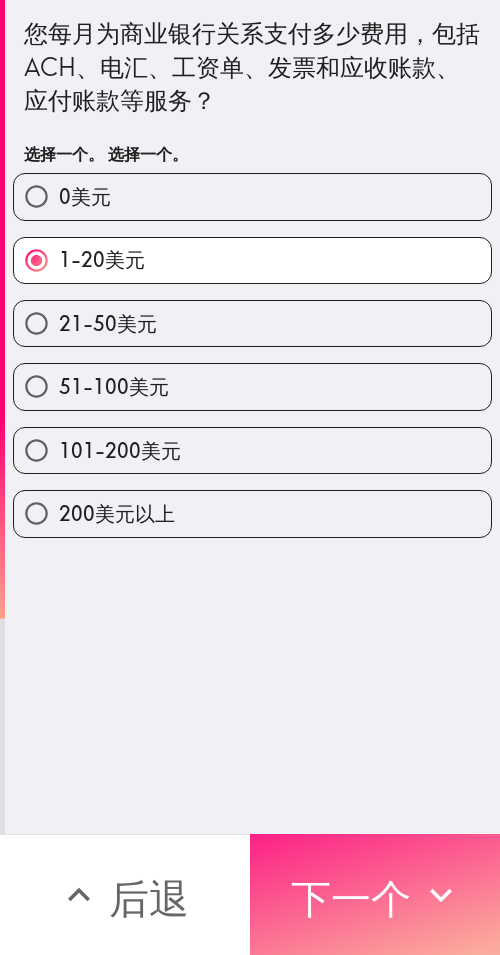 drag, startPoint x: 418, startPoint y: 888, endPoint x: 438, endPoint y: 893, distance: 20.615528 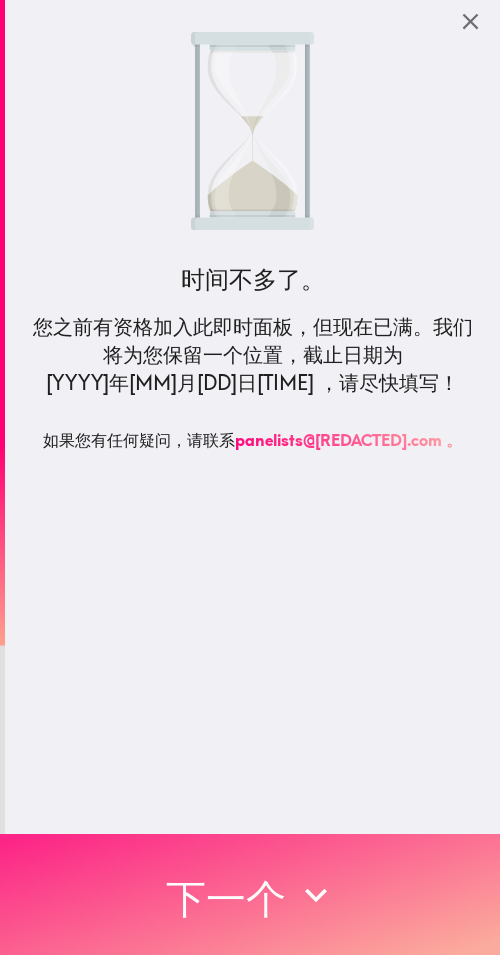 click on "下一个" at bounding box center (250, 894) 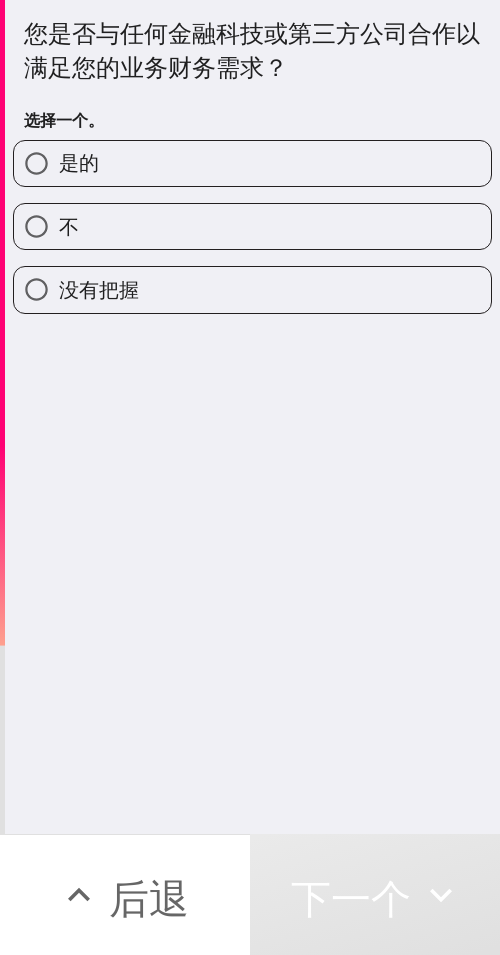 click on "是的" at bounding box center (252, 163) 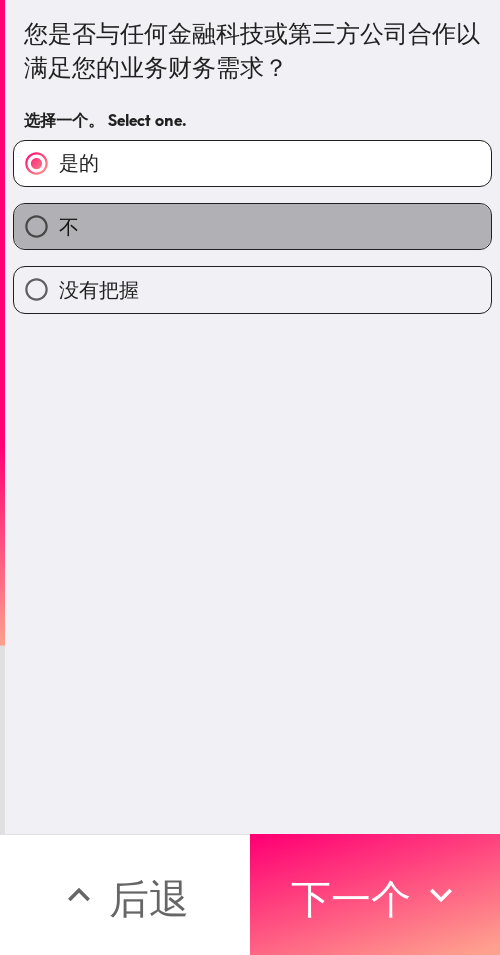 drag, startPoint x: 365, startPoint y: 228, endPoint x: 406, endPoint y: 245, distance: 44.38468 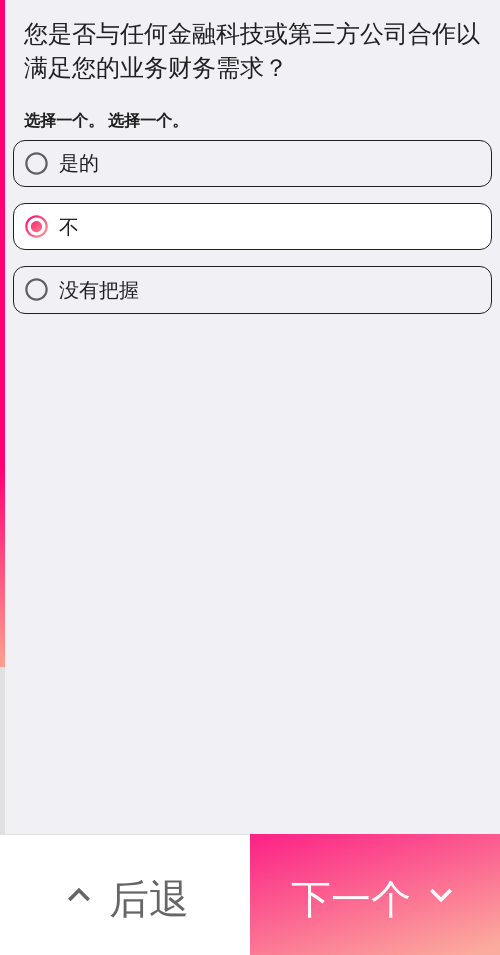 click on "下一个" at bounding box center (351, 898) 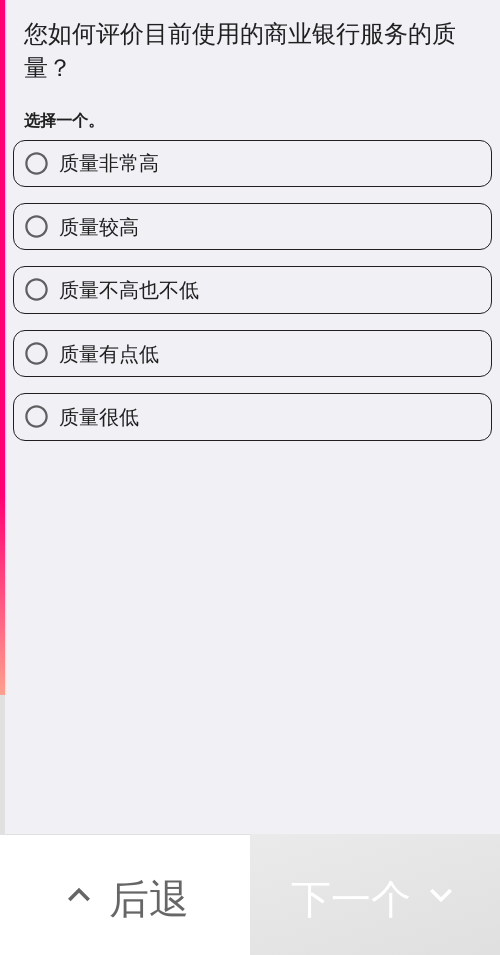 click on "质量非常高" at bounding box center (252, 163) 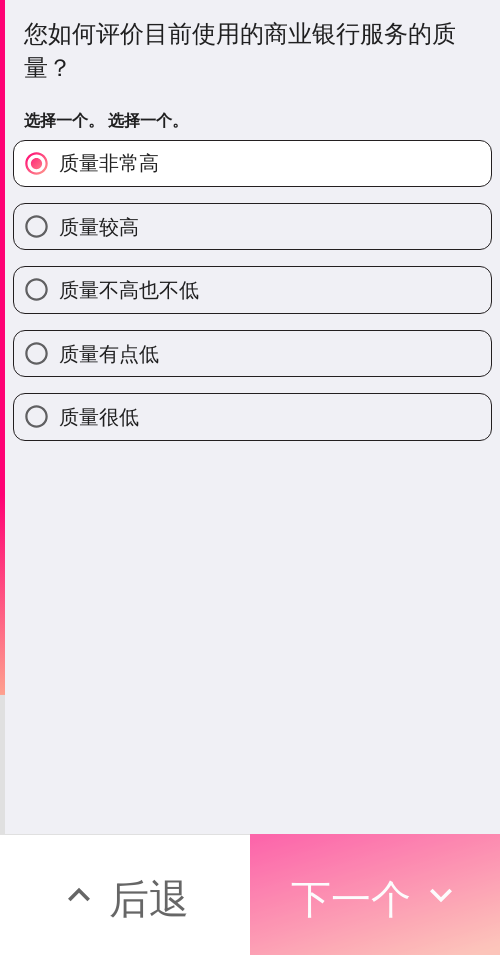 click 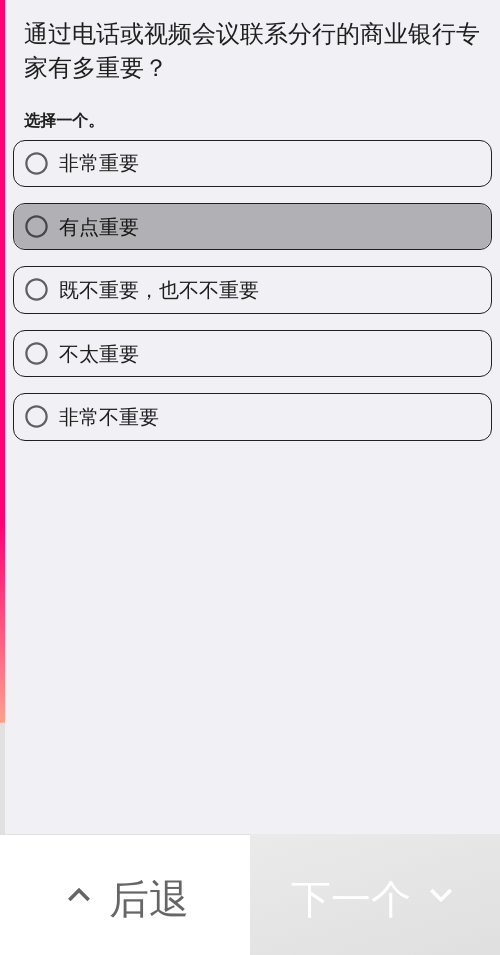 drag, startPoint x: 318, startPoint y: 221, endPoint x: 495, endPoint y: 233, distance: 177.40631 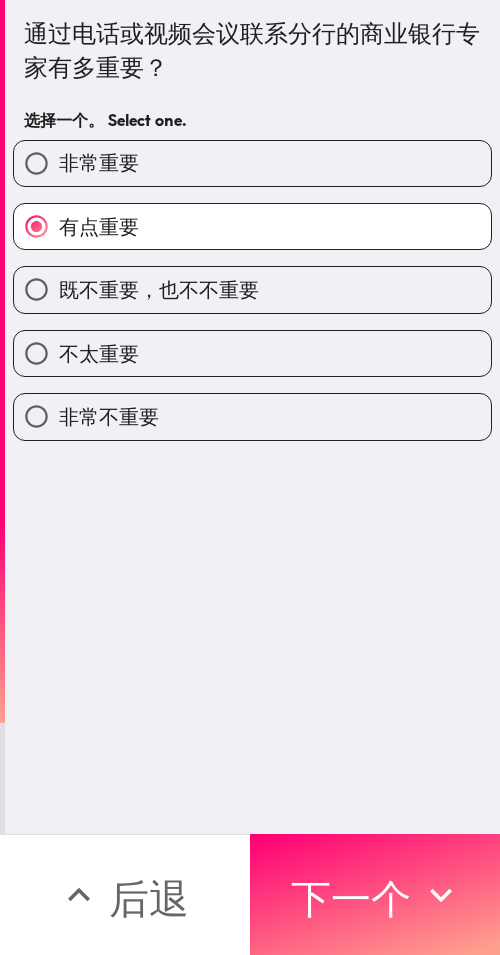 drag, startPoint x: 291, startPoint y: 351, endPoint x: 498, endPoint y: 343, distance: 207.15453 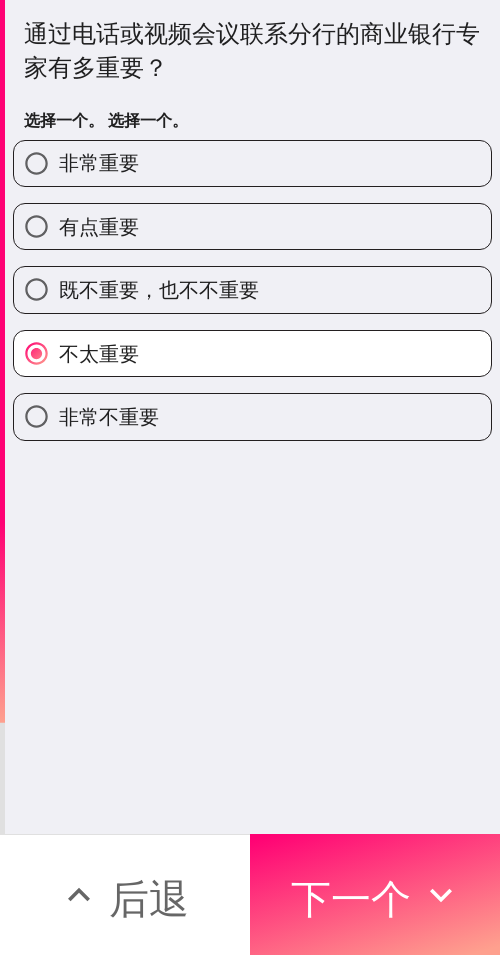 drag, startPoint x: 436, startPoint y: 867, endPoint x: 497, endPoint y: 881, distance: 62.58594 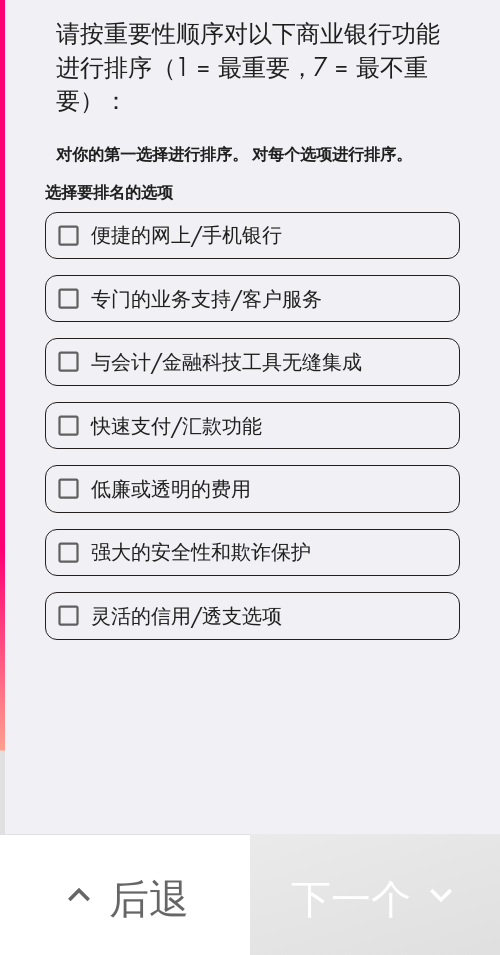 click on "快速支付/汇款功能" at bounding box center [252, 425] 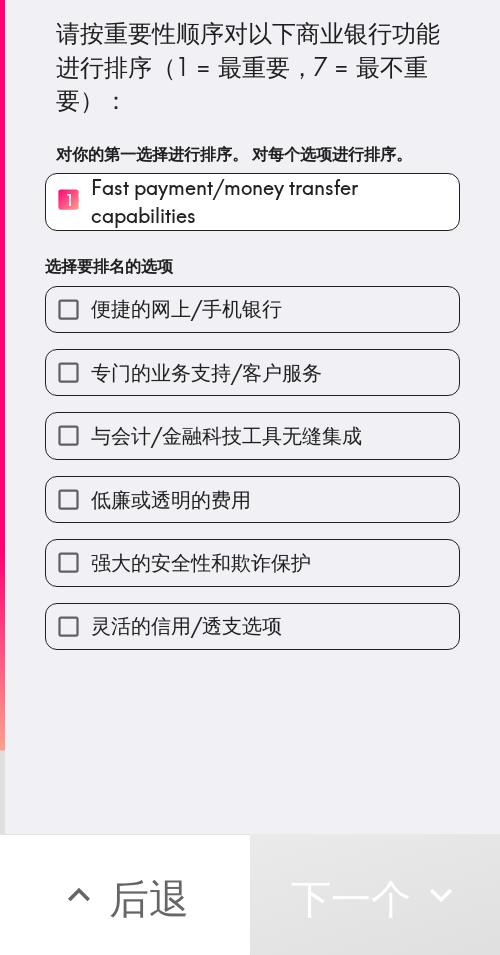 drag, startPoint x: 270, startPoint y: 304, endPoint x: 299, endPoint y: 356, distance: 59.5399 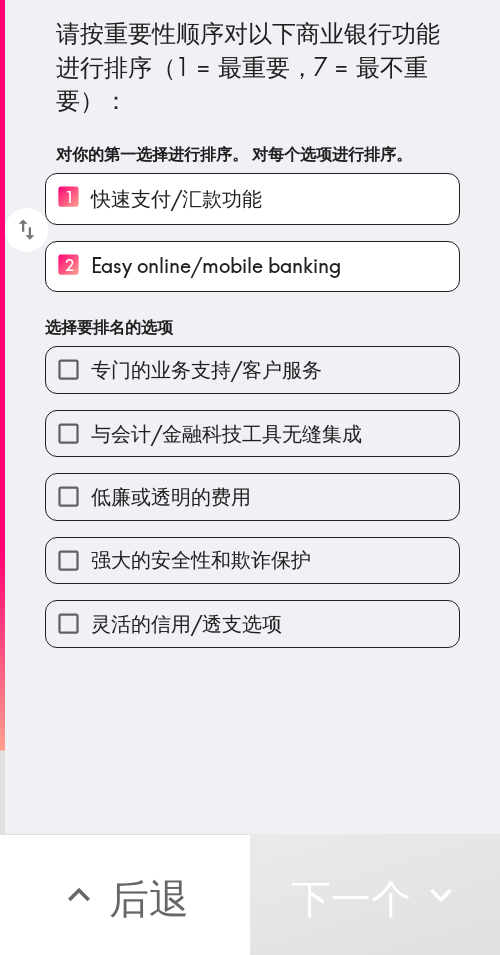 drag, startPoint x: 311, startPoint y: 400, endPoint x: 317, endPoint y: 411, distance: 12.529964 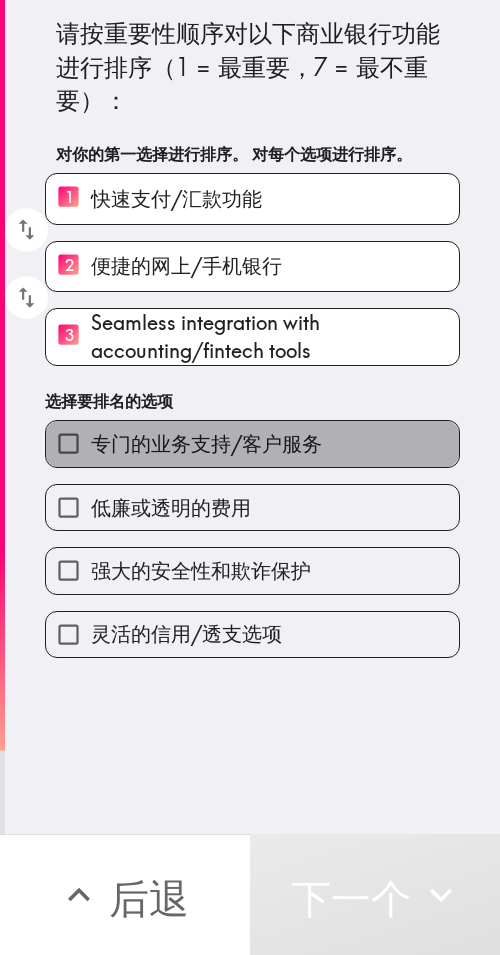 drag, startPoint x: 314, startPoint y: 465, endPoint x: 312, endPoint y: 486, distance: 21.095022 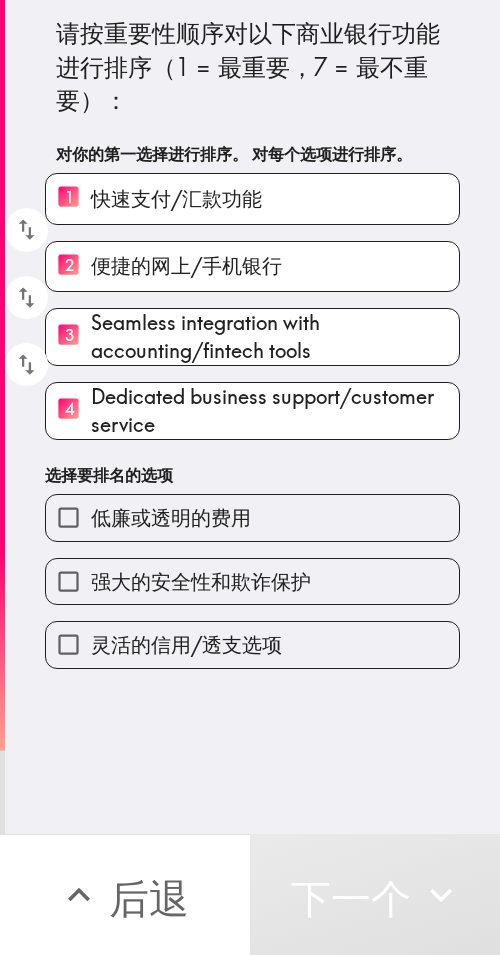 click on "低廉或透明的费用" at bounding box center (252, 517) 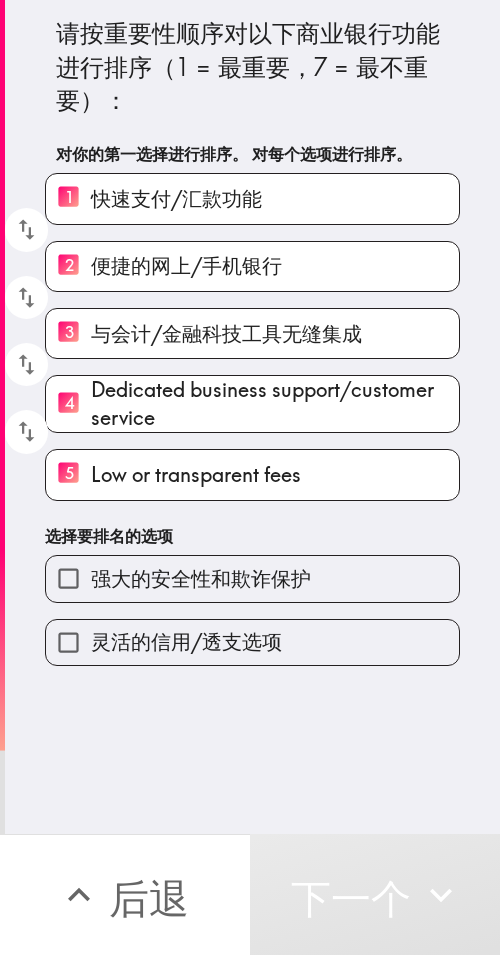 drag, startPoint x: 281, startPoint y: 554, endPoint x: 265, endPoint y: 638, distance: 85.51023 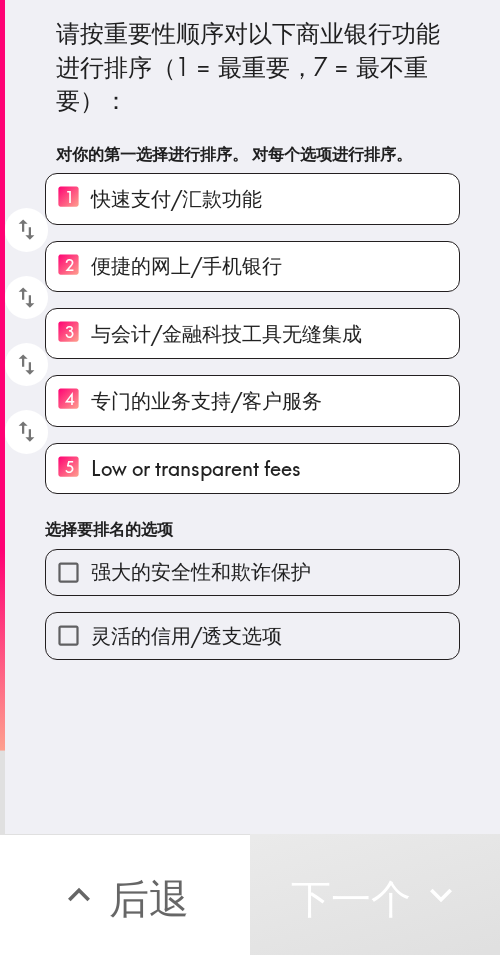 drag, startPoint x: 265, startPoint y: 638, endPoint x: 265, endPoint y: 615, distance: 23 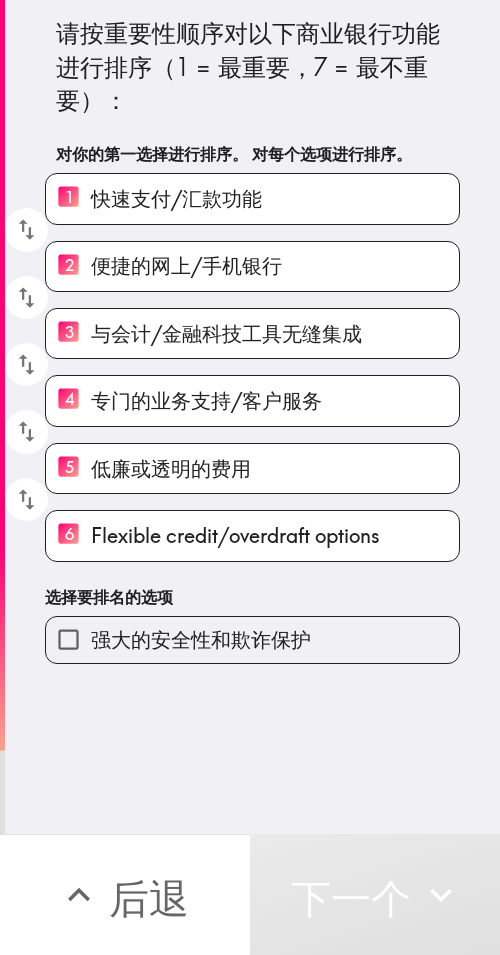 click on "强大的安全性和欺诈保护" at bounding box center [252, 639] 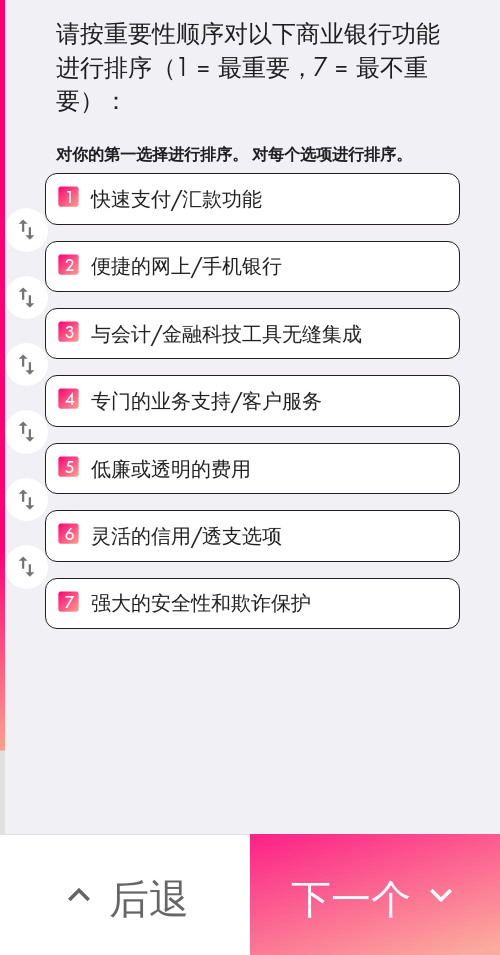 click 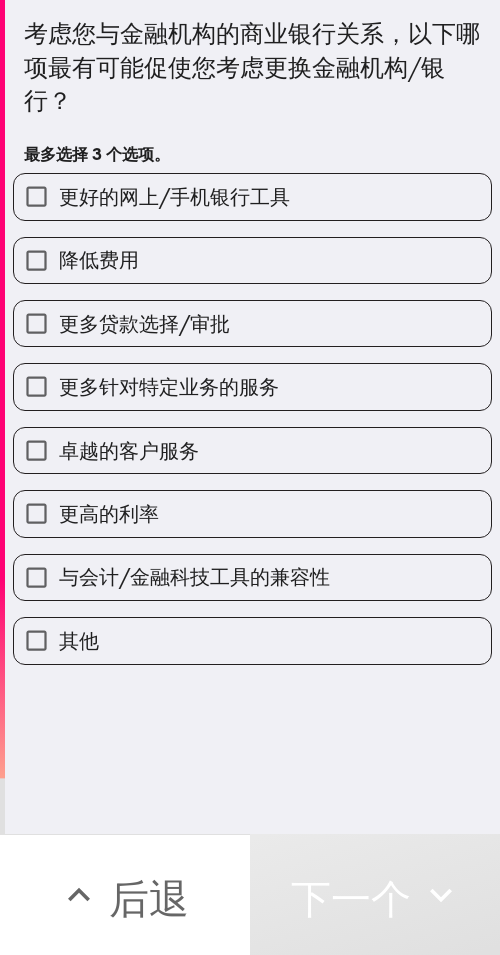 click on "更多贷款选择/审批" at bounding box center (252, 323) 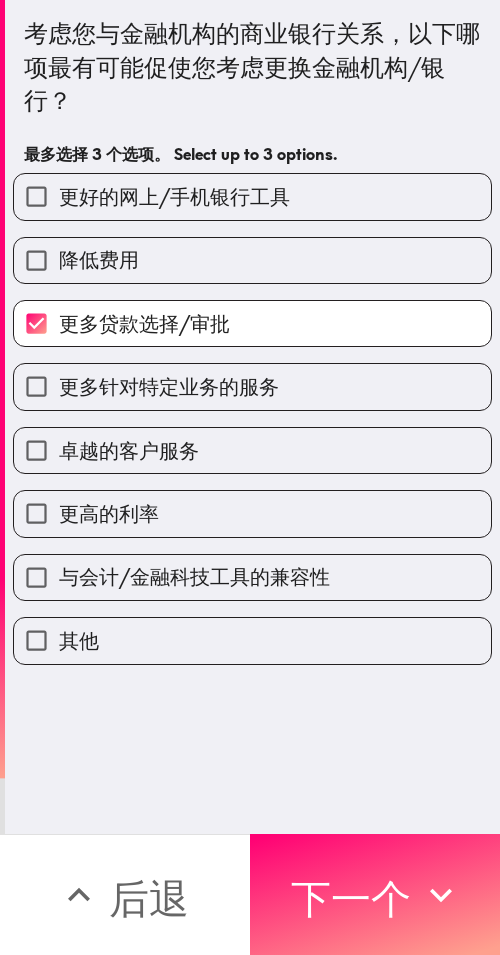 click on "降低费用" at bounding box center [252, 260] 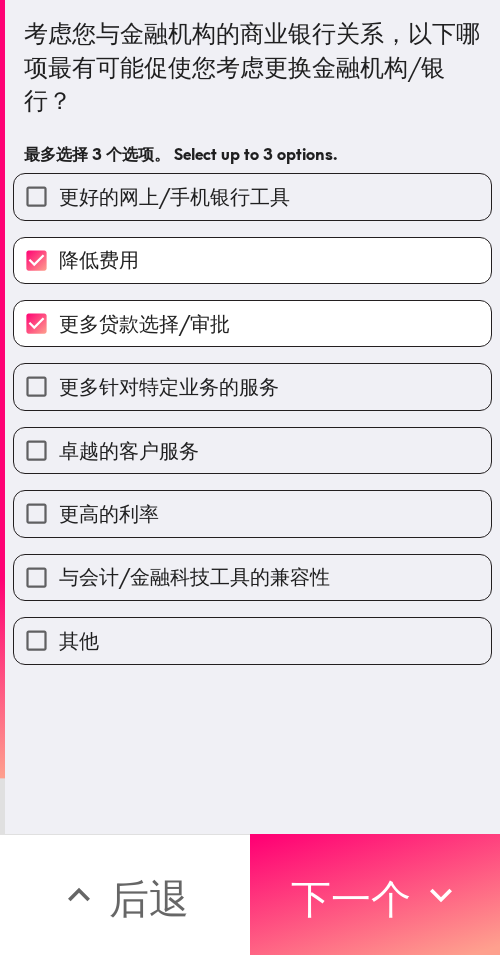 click on "更多针对特定业务的服务" at bounding box center [169, 386] 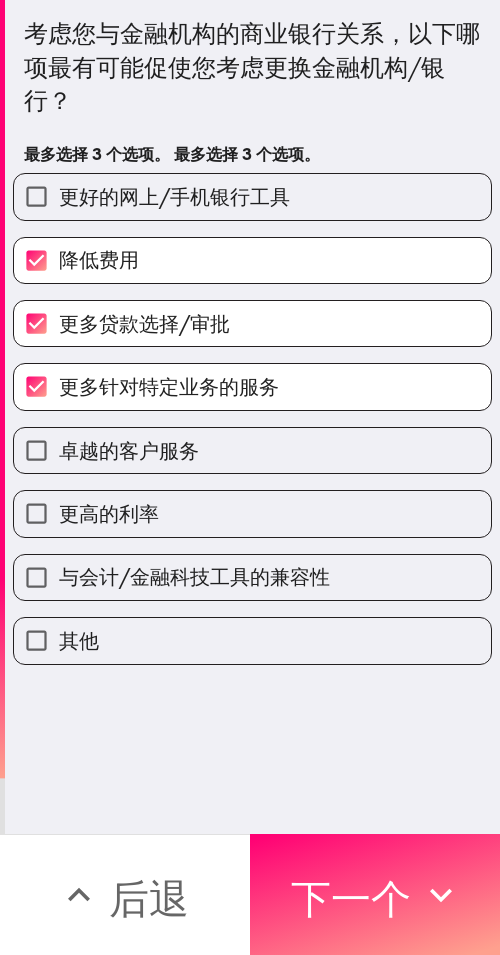 drag, startPoint x: 379, startPoint y: 865, endPoint x: 498, endPoint y: 881, distance: 120.070816 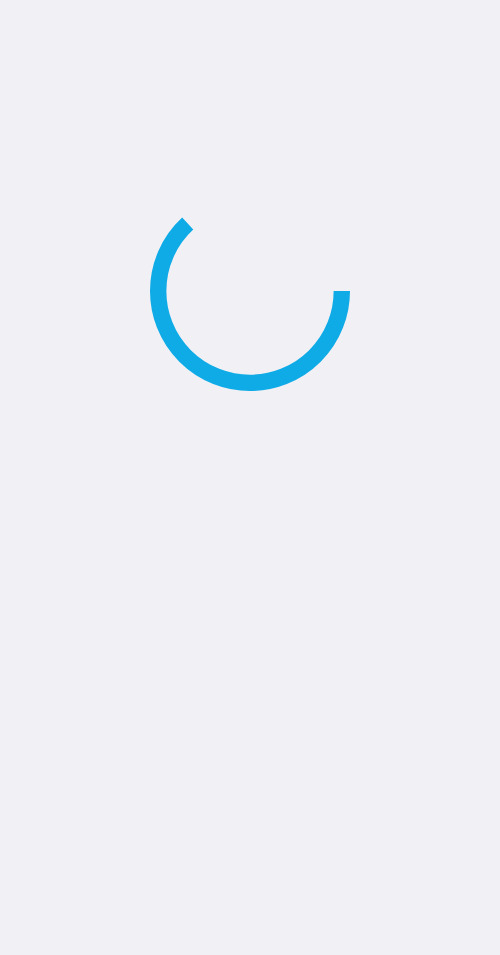 scroll, scrollTop: 0, scrollLeft: 0, axis: both 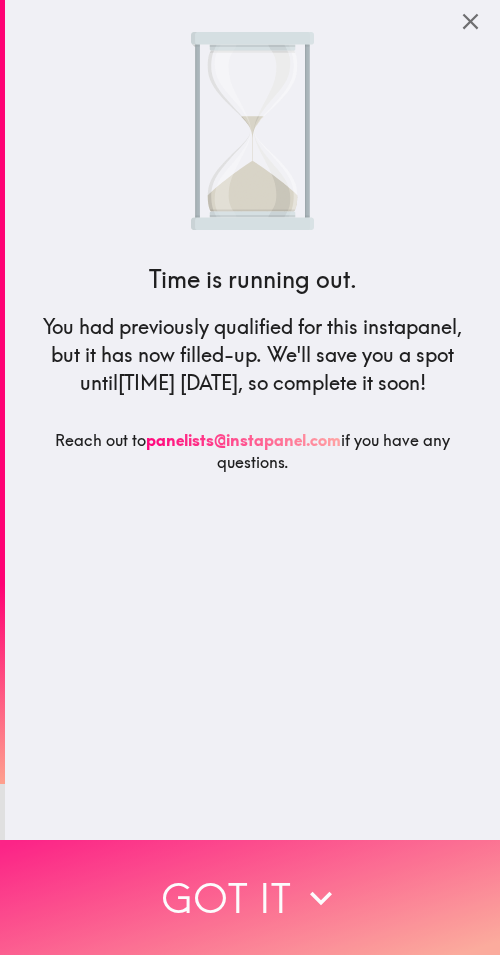 click on "Got it" at bounding box center (250, 897) 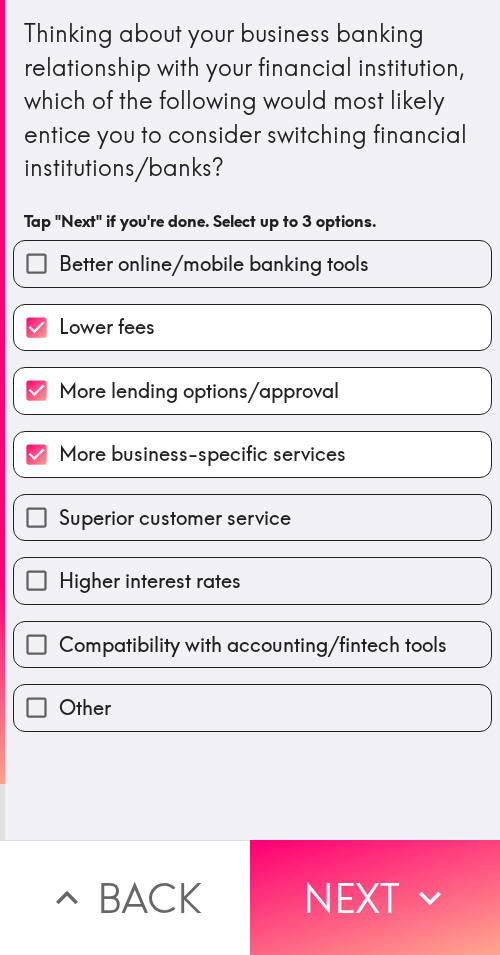 drag, startPoint x: 432, startPoint y: 899, endPoint x: 496, endPoint y: 906, distance: 64.381676 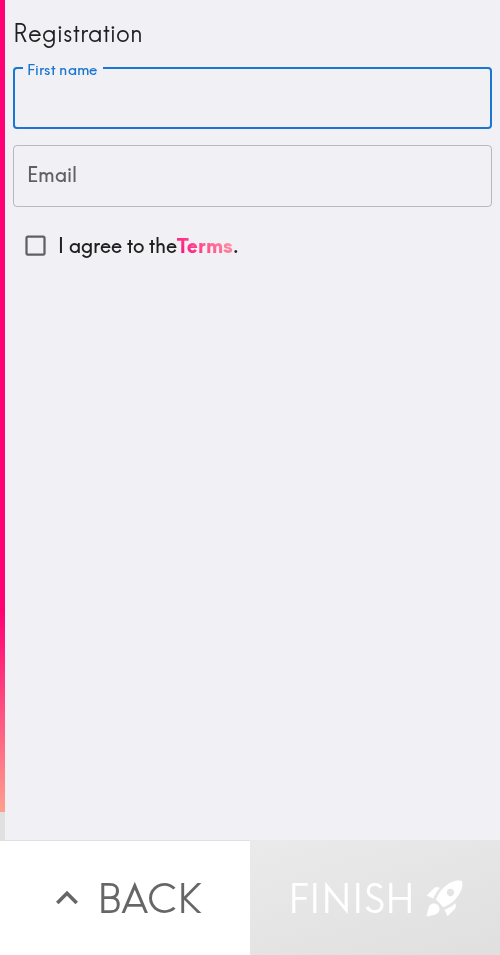 click on "First name" at bounding box center (252, 99) 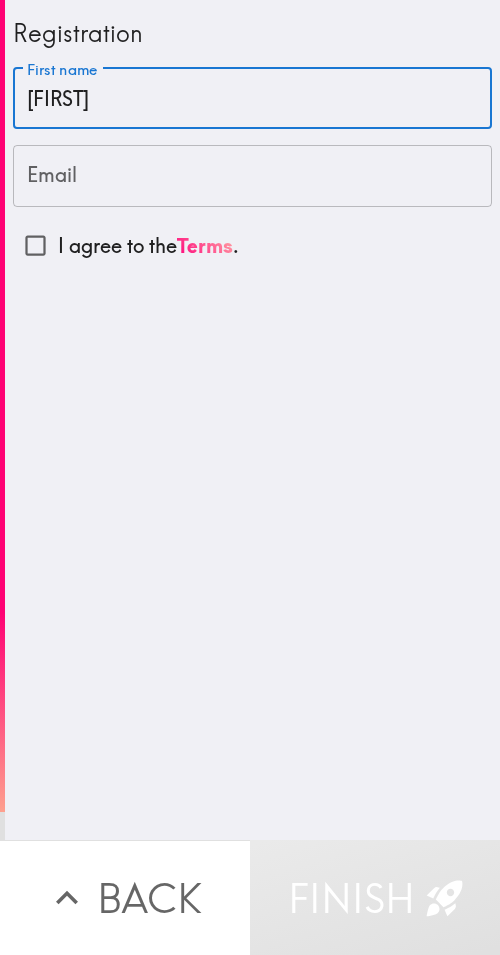 type on "Anthony" 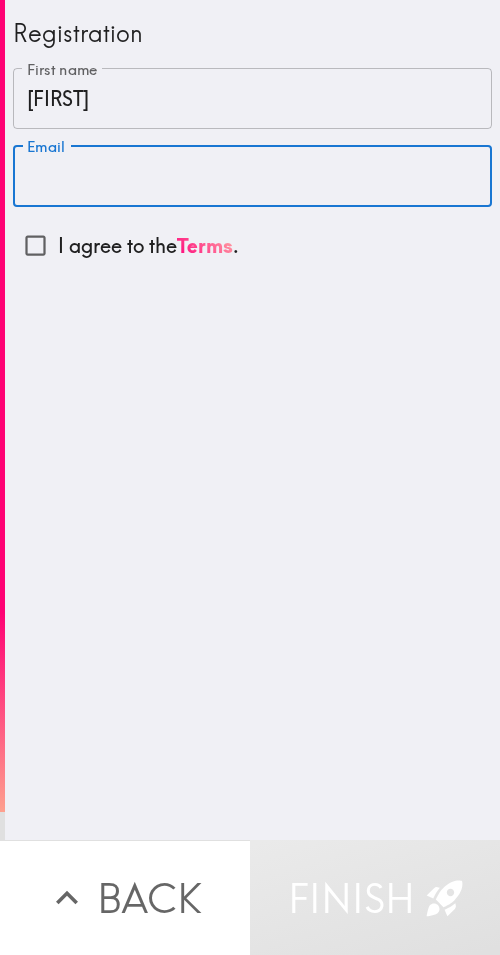 click on "Email" at bounding box center [252, 176] 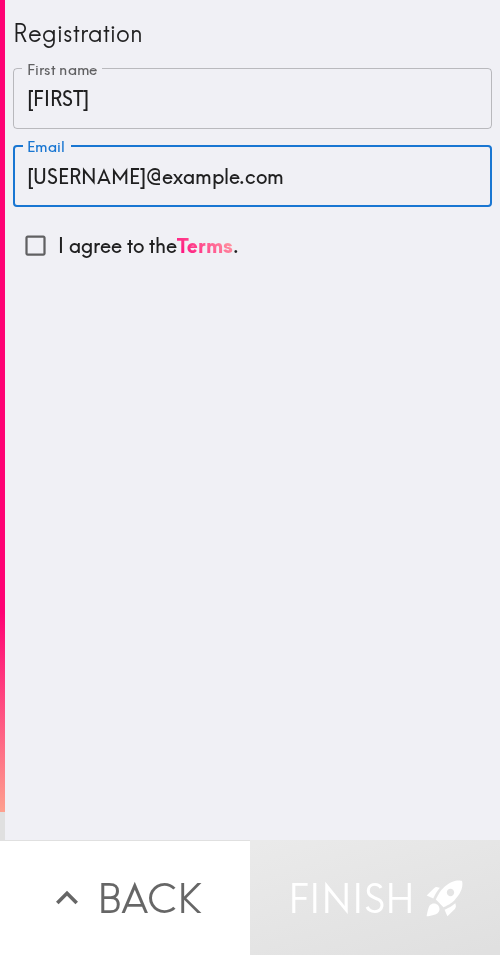 type on "anthonythuy23@gmail.com" 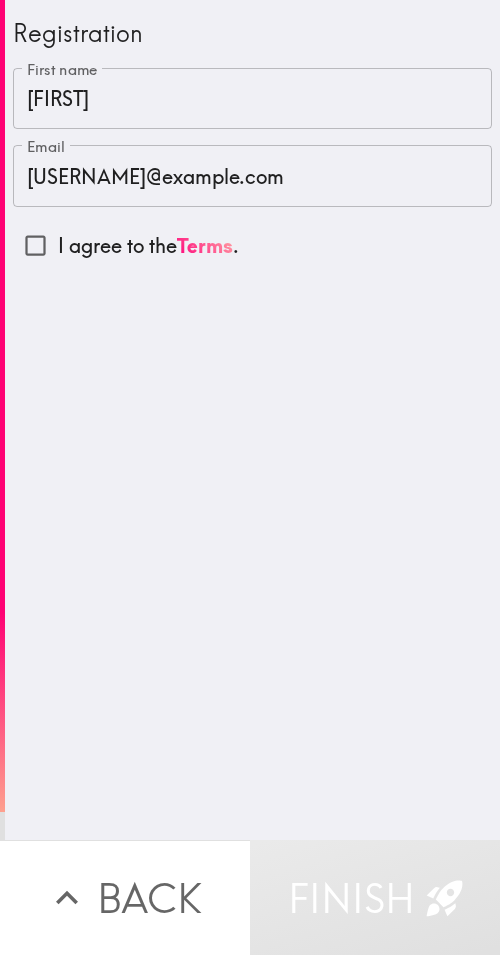 drag, startPoint x: 71, startPoint y: 248, endPoint x: 153, endPoint y: 338, distance: 121.75385 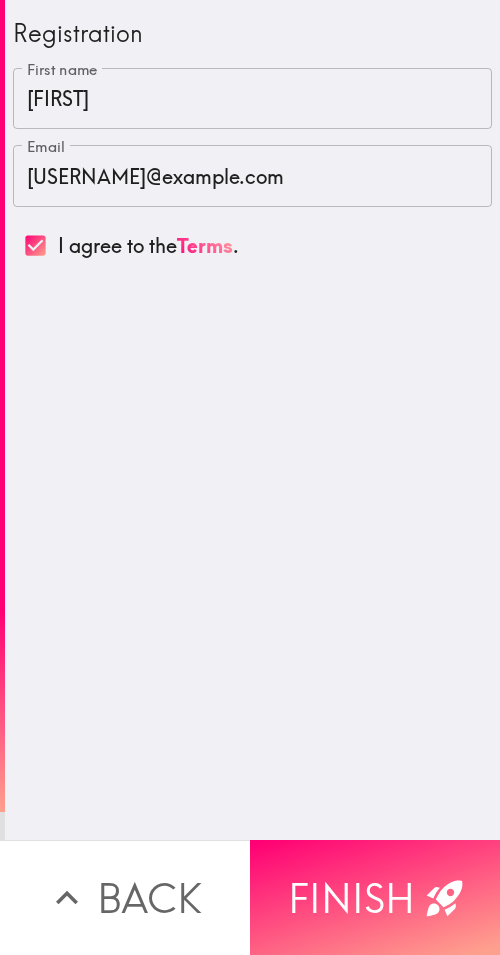 drag, startPoint x: 389, startPoint y: 872, endPoint x: 420, endPoint y: 823, distance: 57.982758 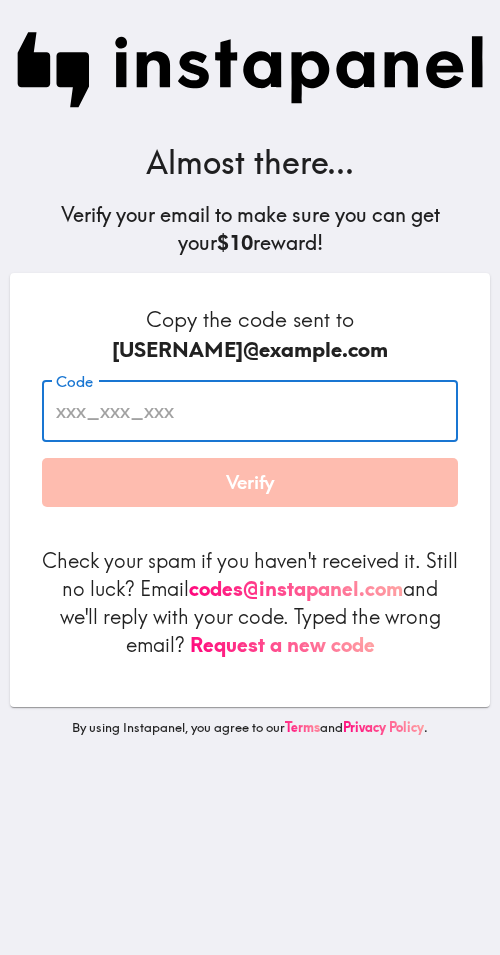 click on "Code" at bounding box center (250, 411) 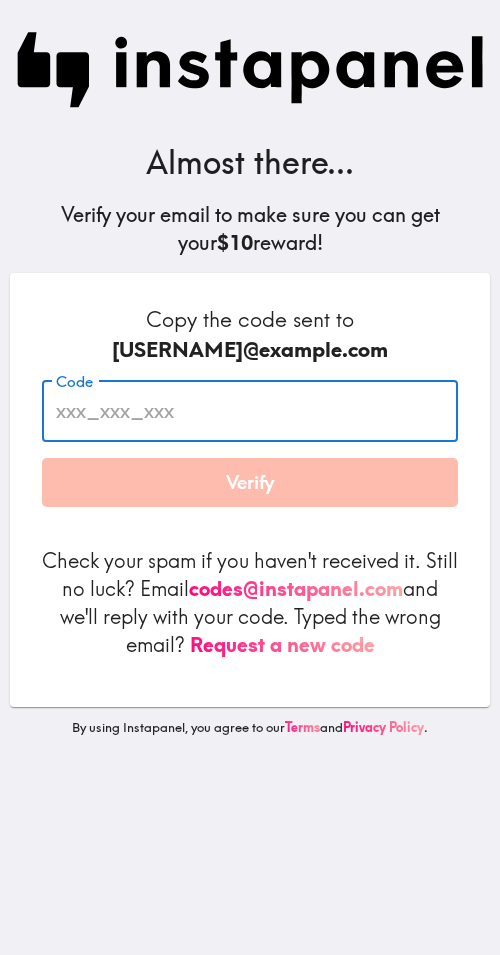 paste on "5gm_pka_P4L" 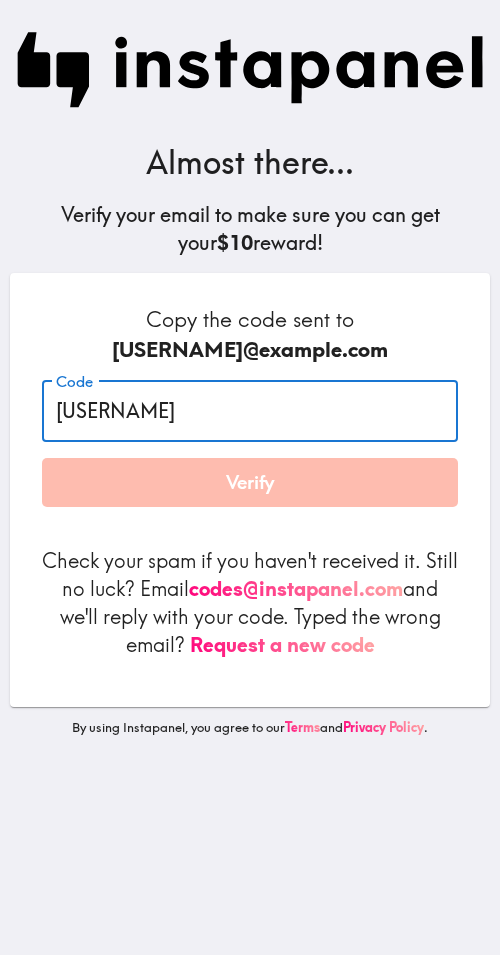 type on "5gm_pka_P4L" 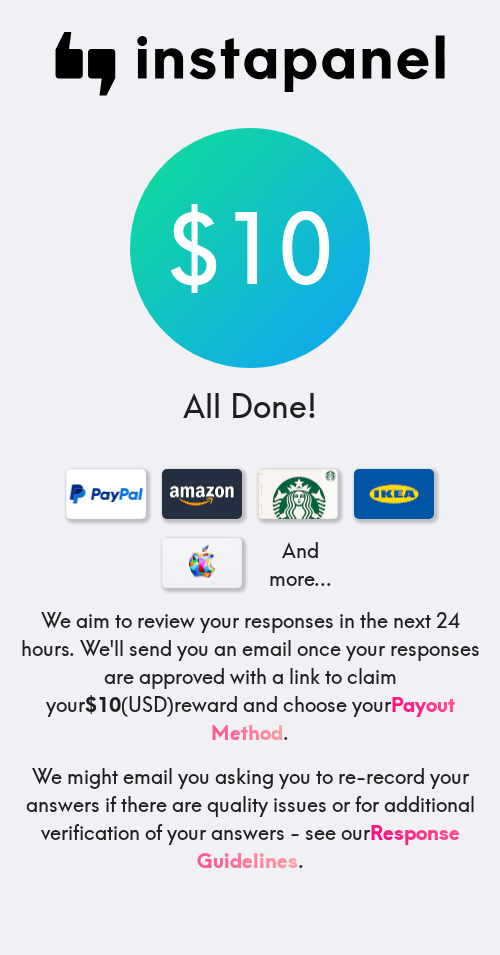 drag, startPoint x: 349, startPoint y: 113, endPoint x: 396, endPoint y: 48, distance: 80.21222 